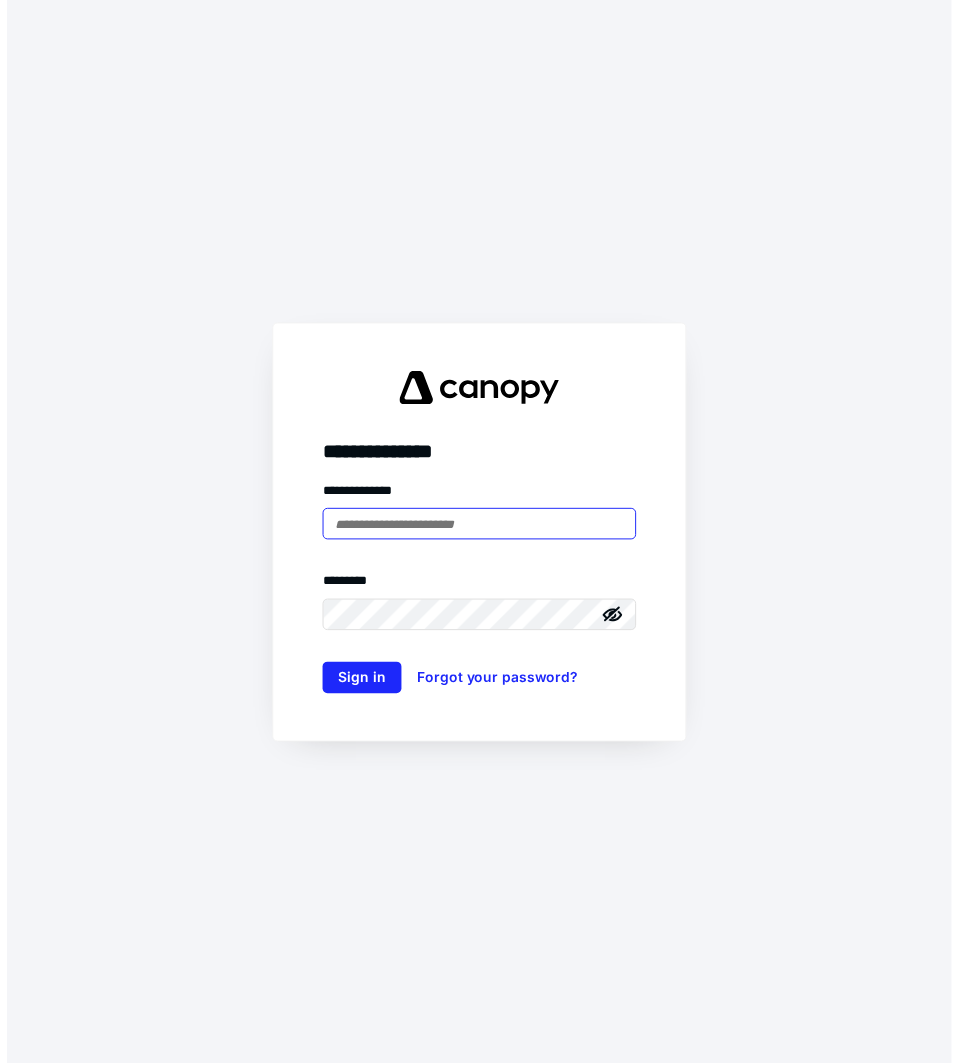 scroll, scrollTop: 0, scrollLeft: 0, axis: both 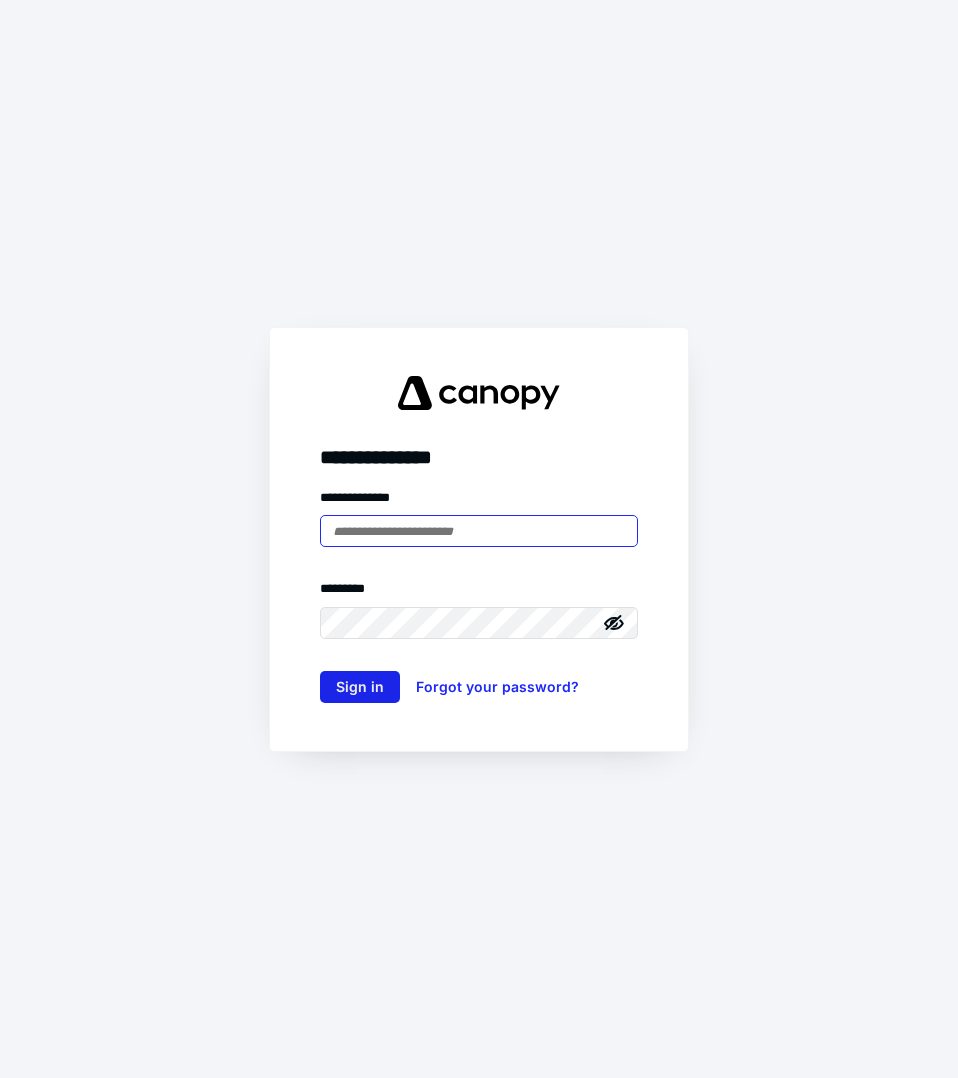 type on "**********" 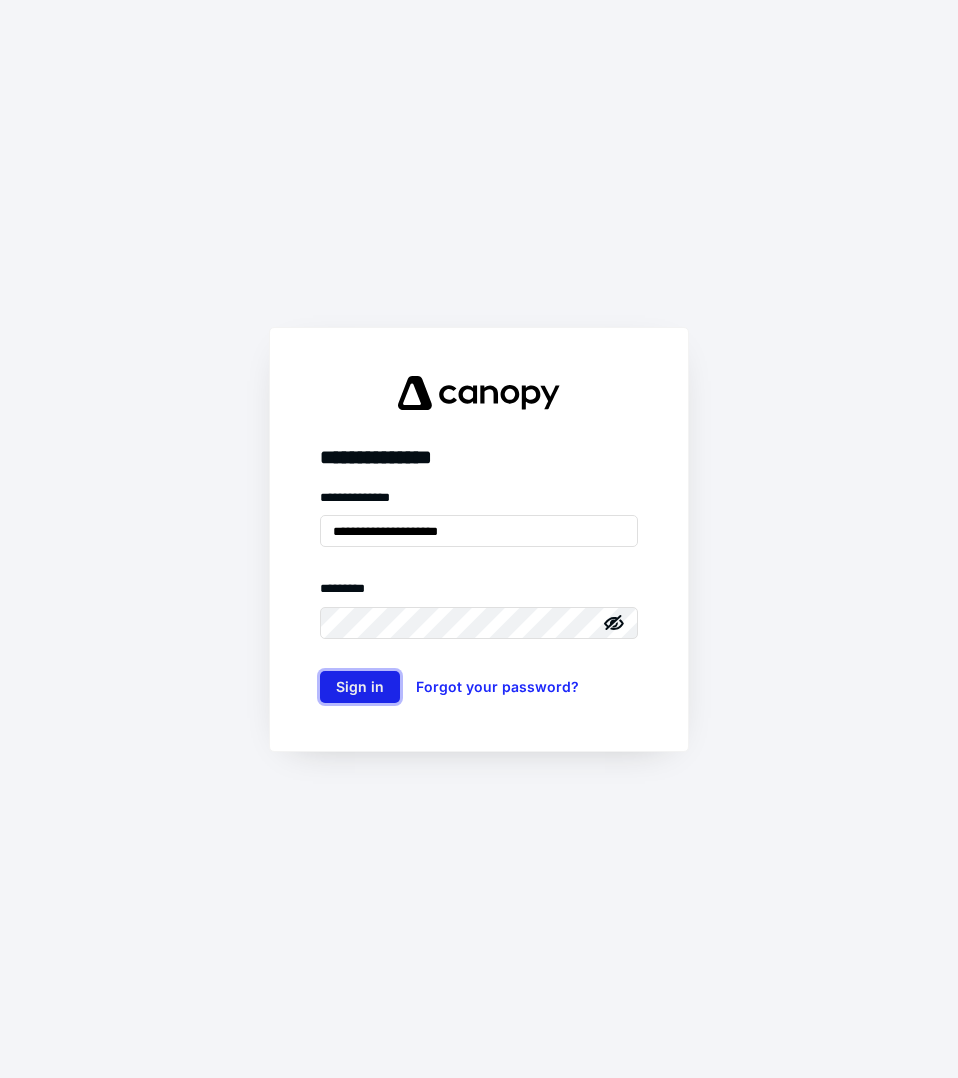 click on "Sign in" at bounding box center (360, 687) 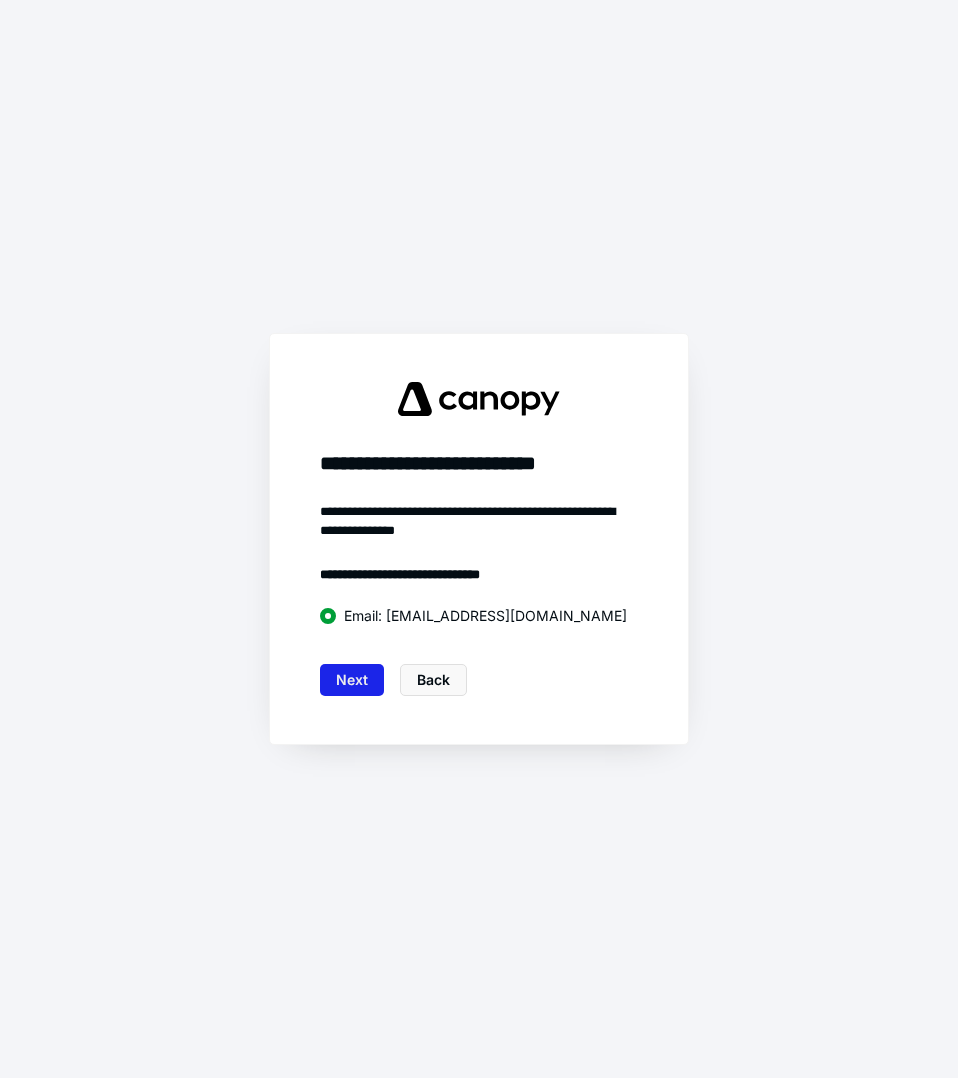 click on "Next" at bounding box center (352, 680) 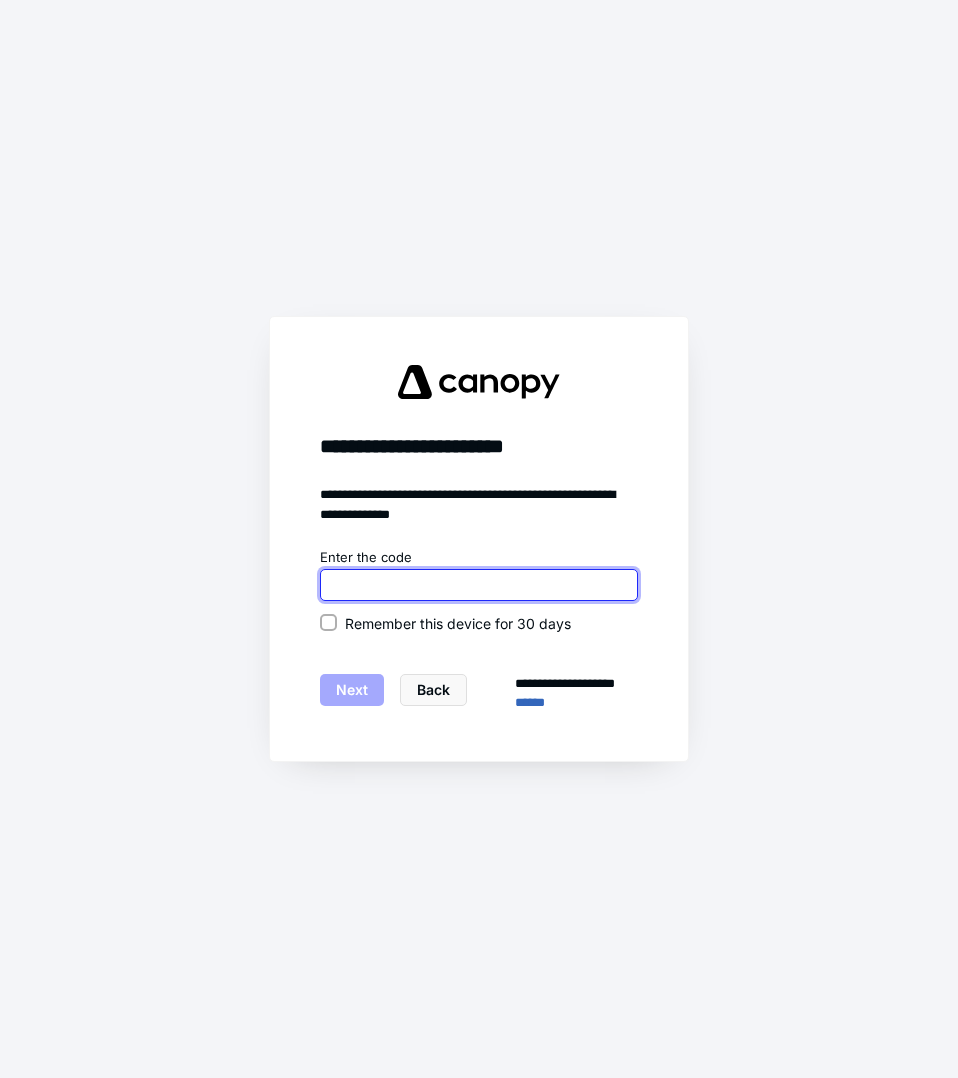 click at bounding box center (479, 585) 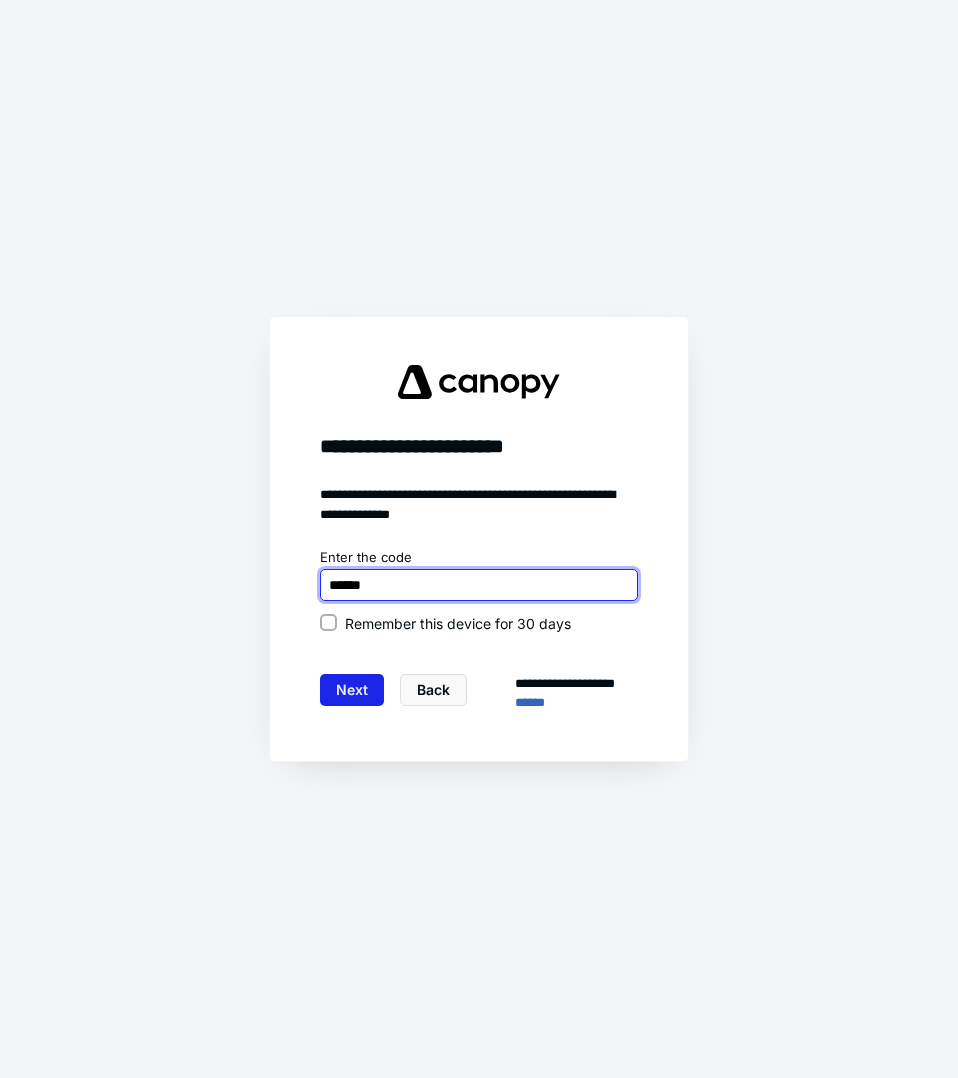 type on "******" 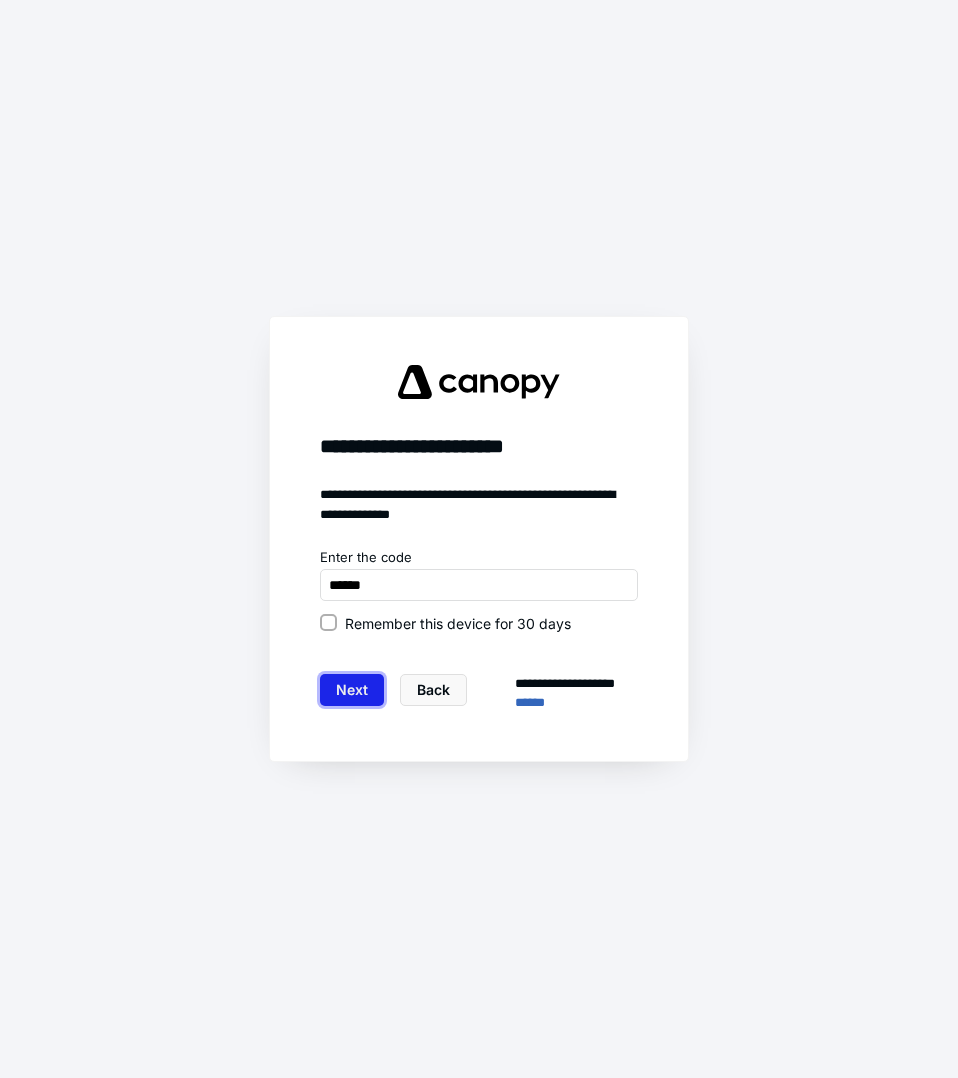 click on "Next" at bounding box center [352, 690] 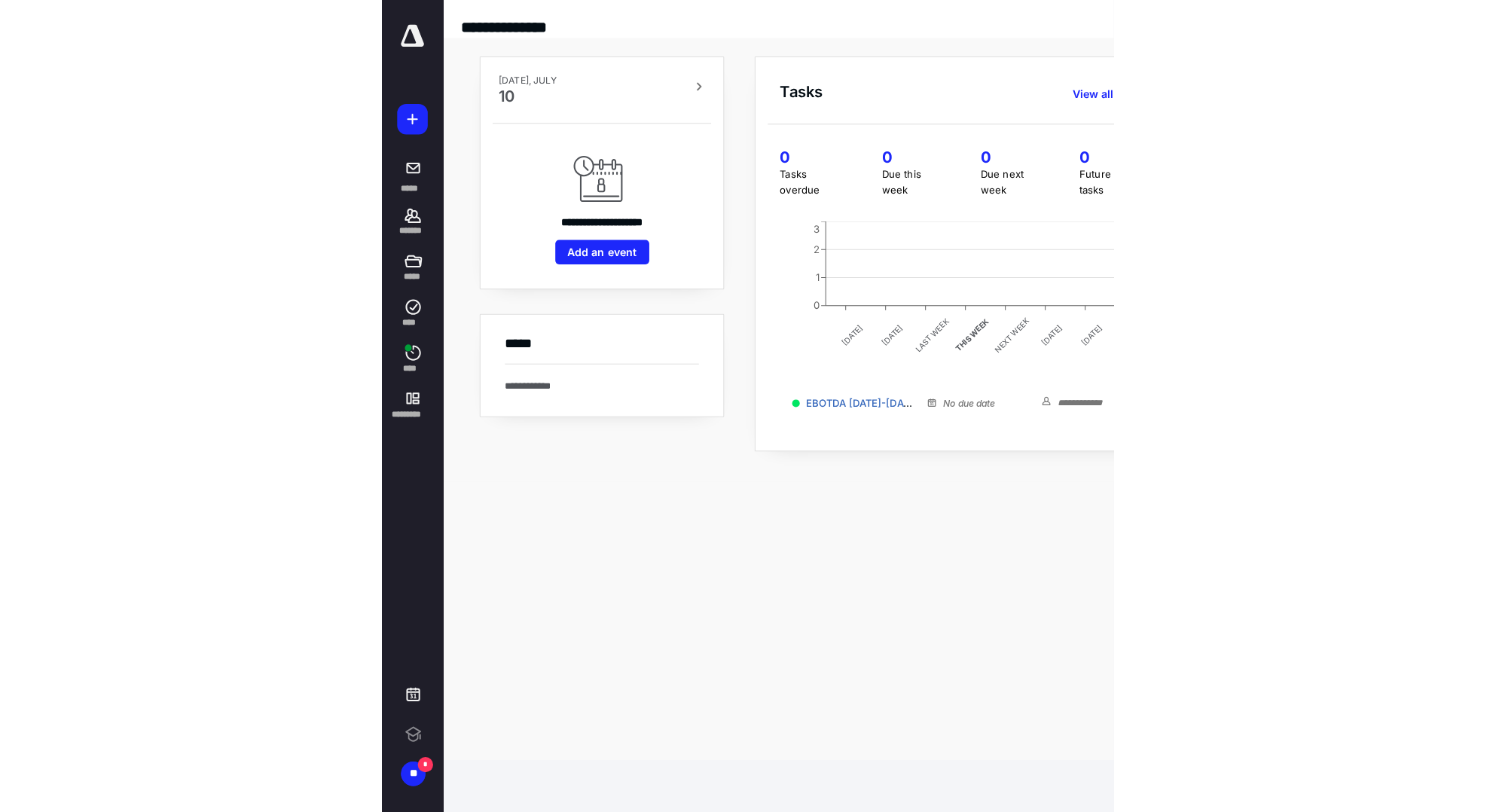 scroll, scrollTop: 0, scrollLeft: 0, axis: both 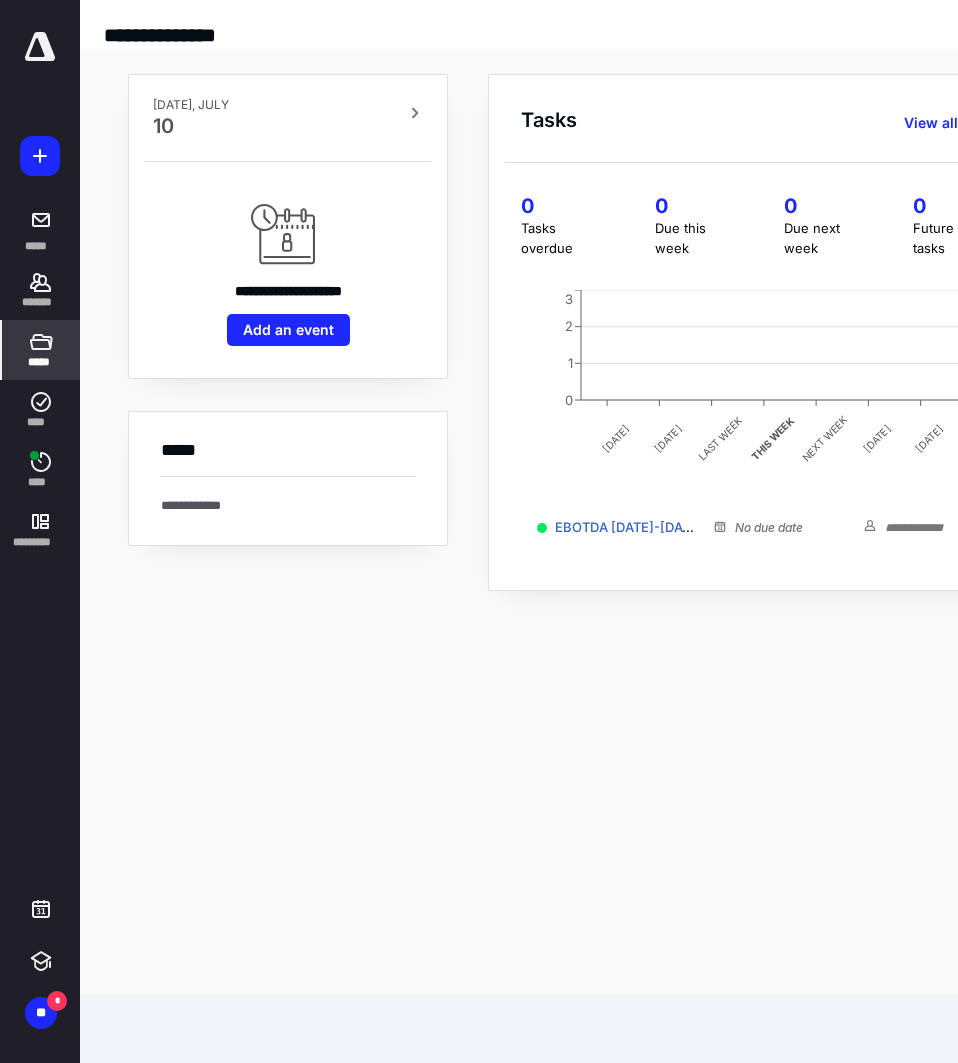 click 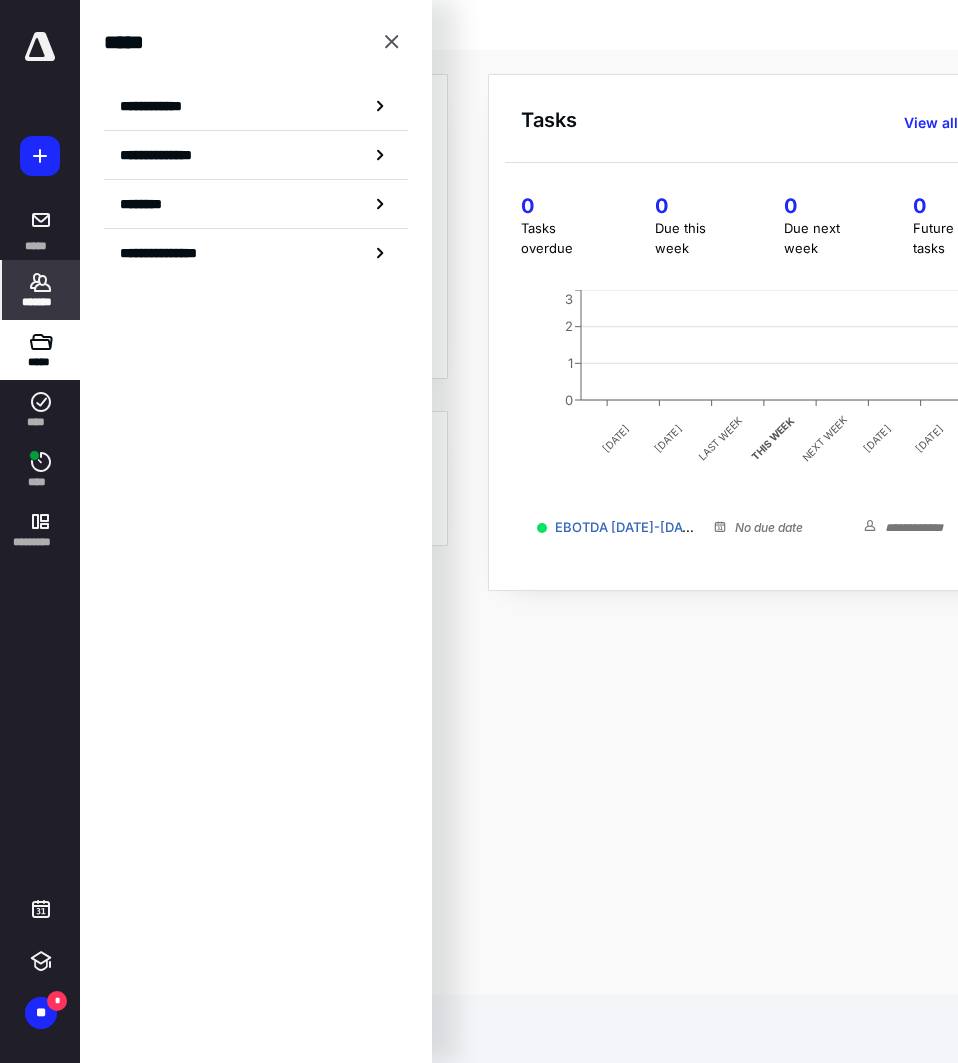 click on "*******" at bounding box center (41, 302) 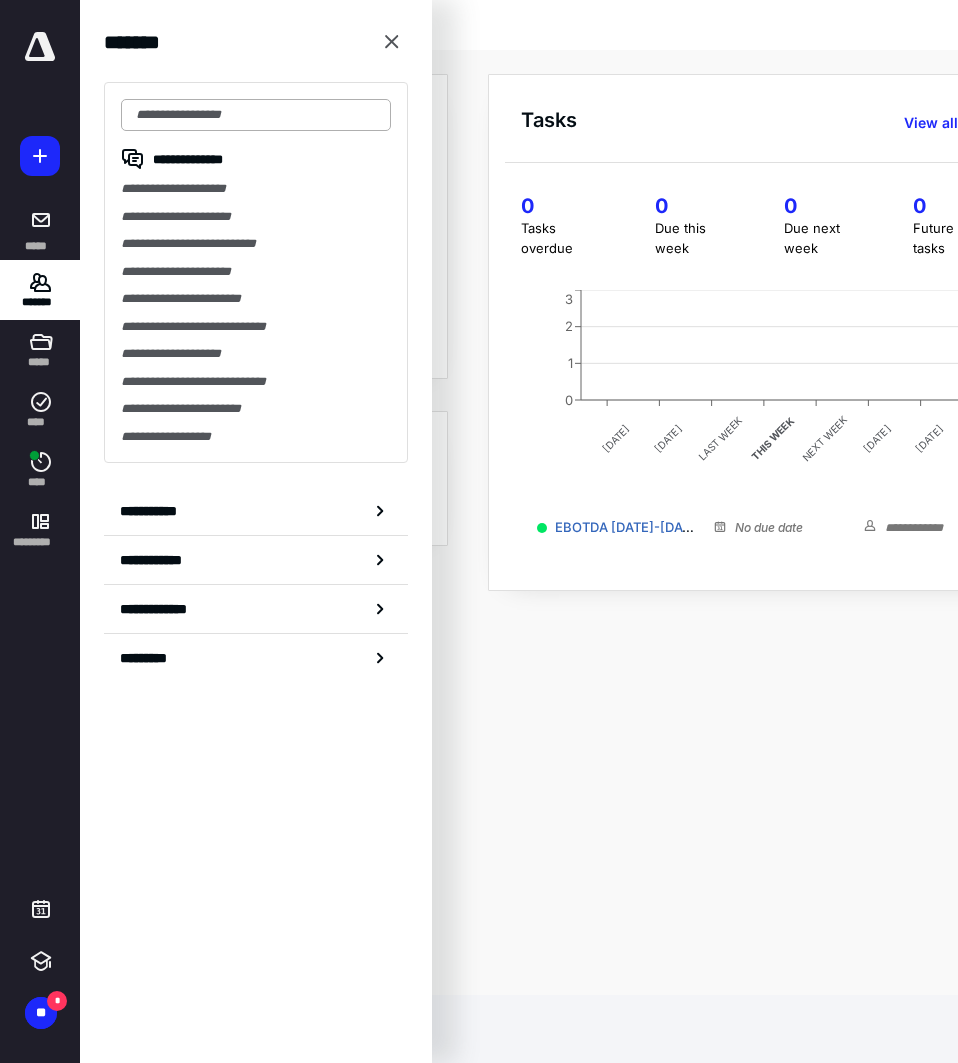 click at bounding box center (256, 115) 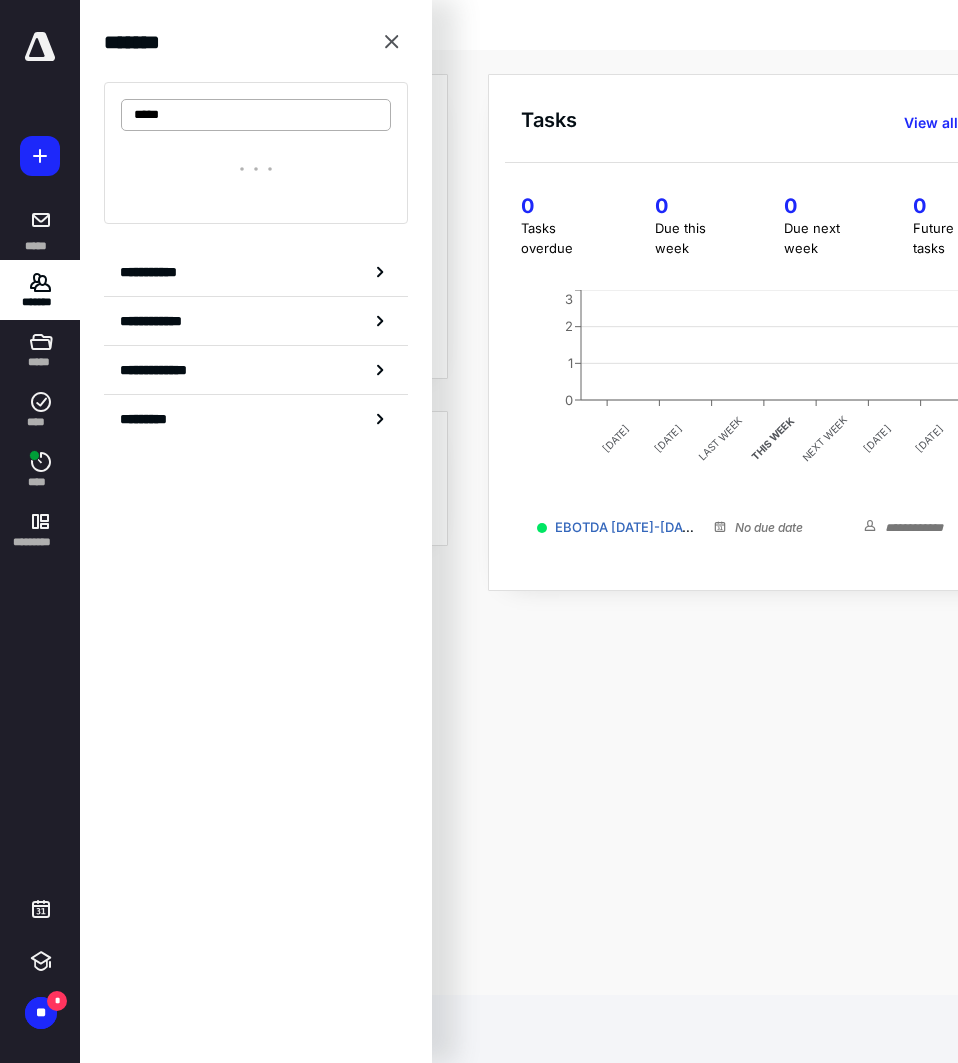 type on "******" 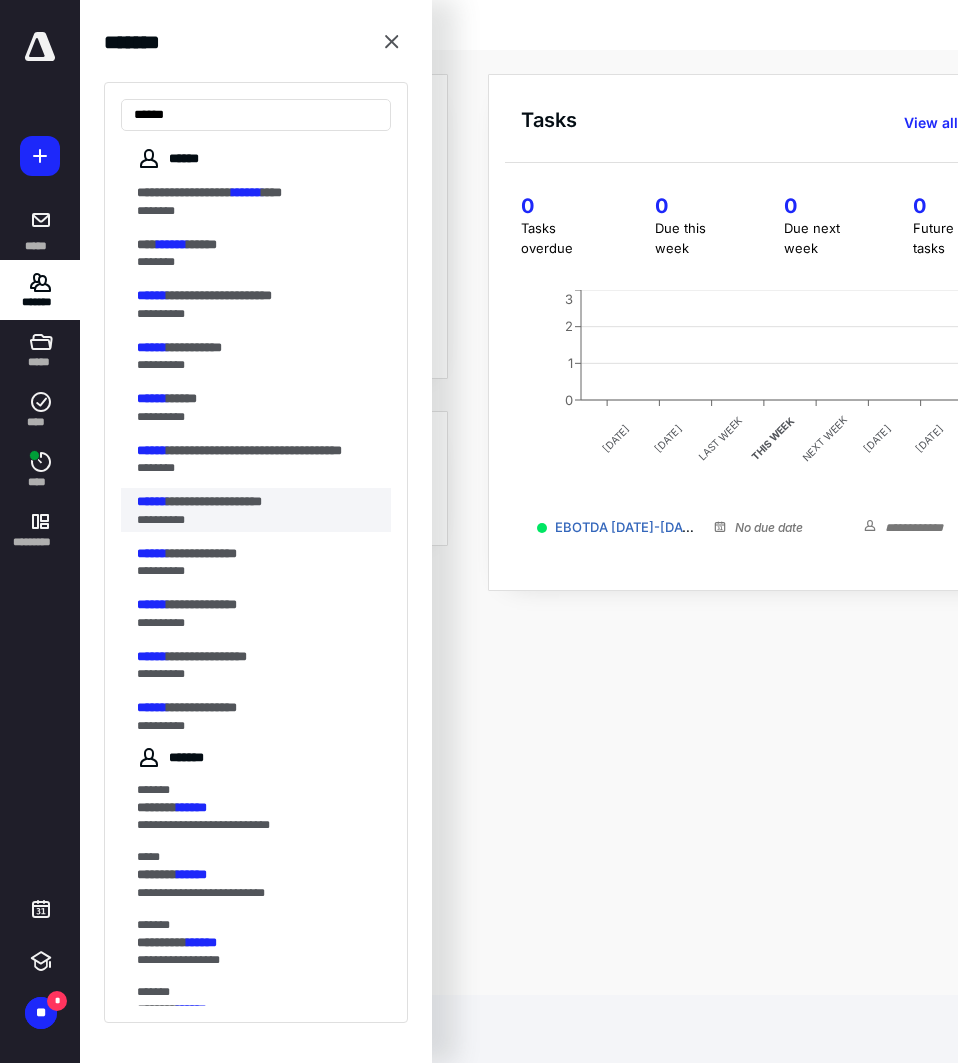 click on "**********" at bounding box center (258, 502) 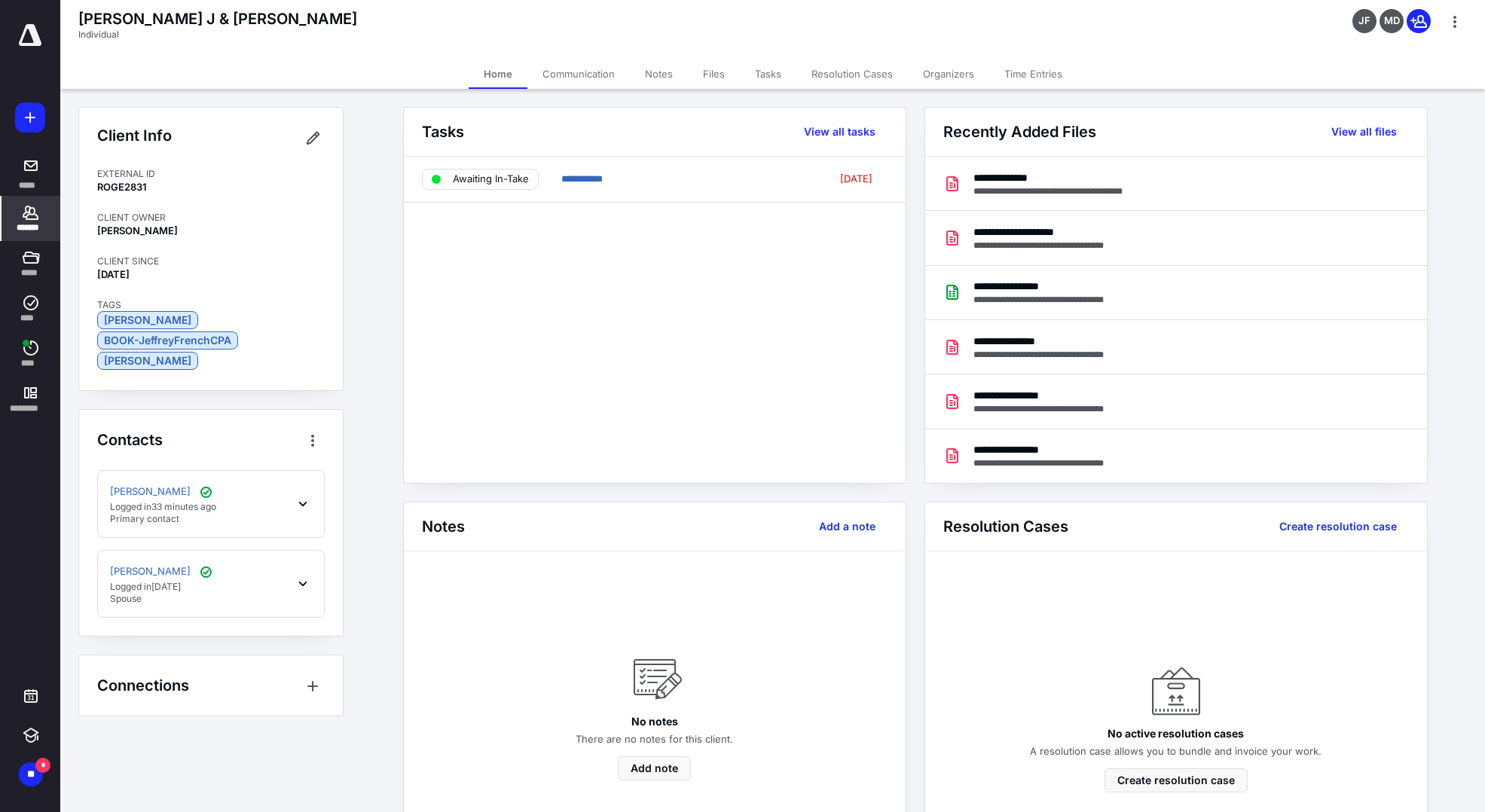 click on "Files" at bounding box center [713, 74] 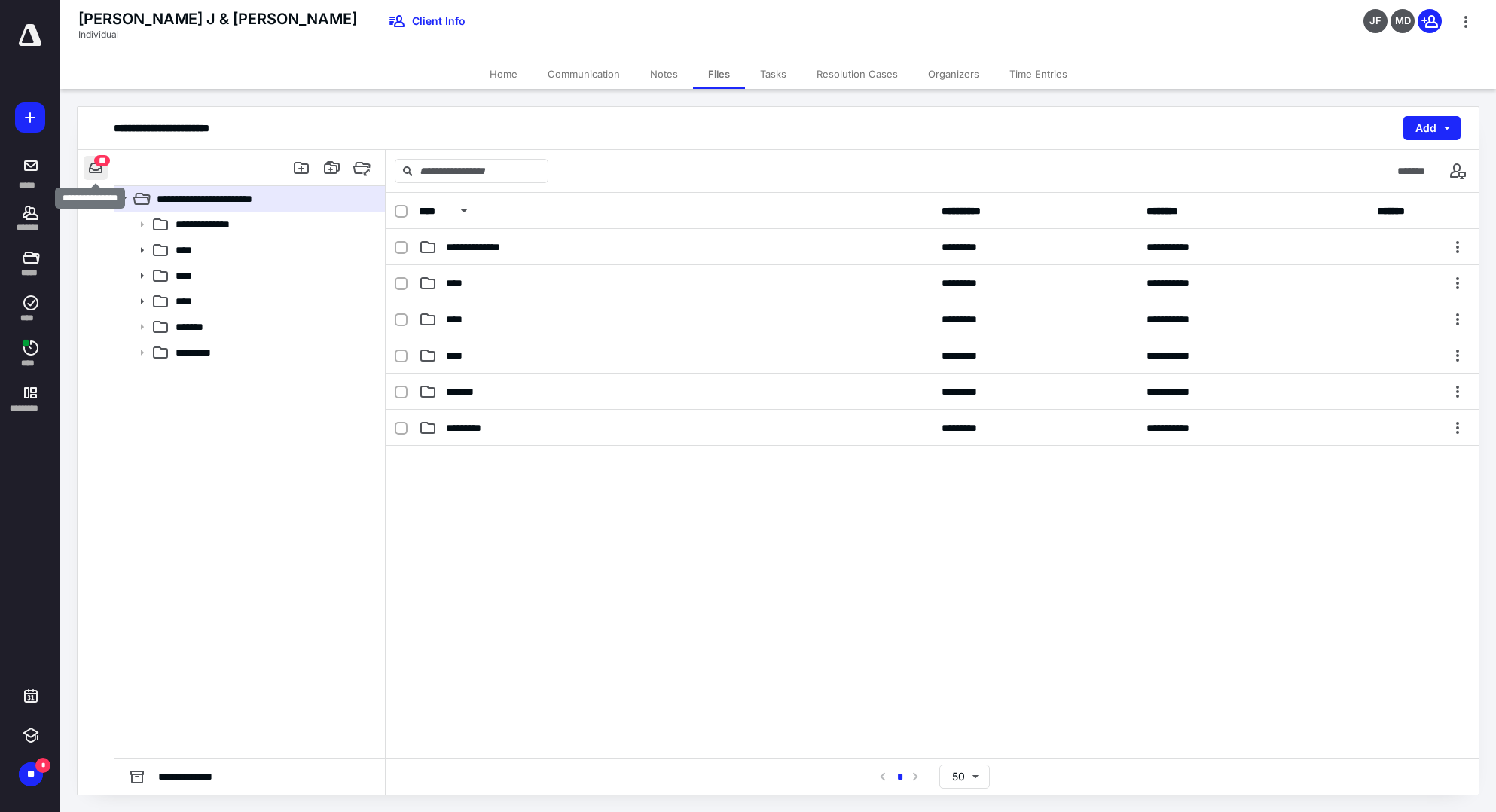 click at bounding box center (96, 168) 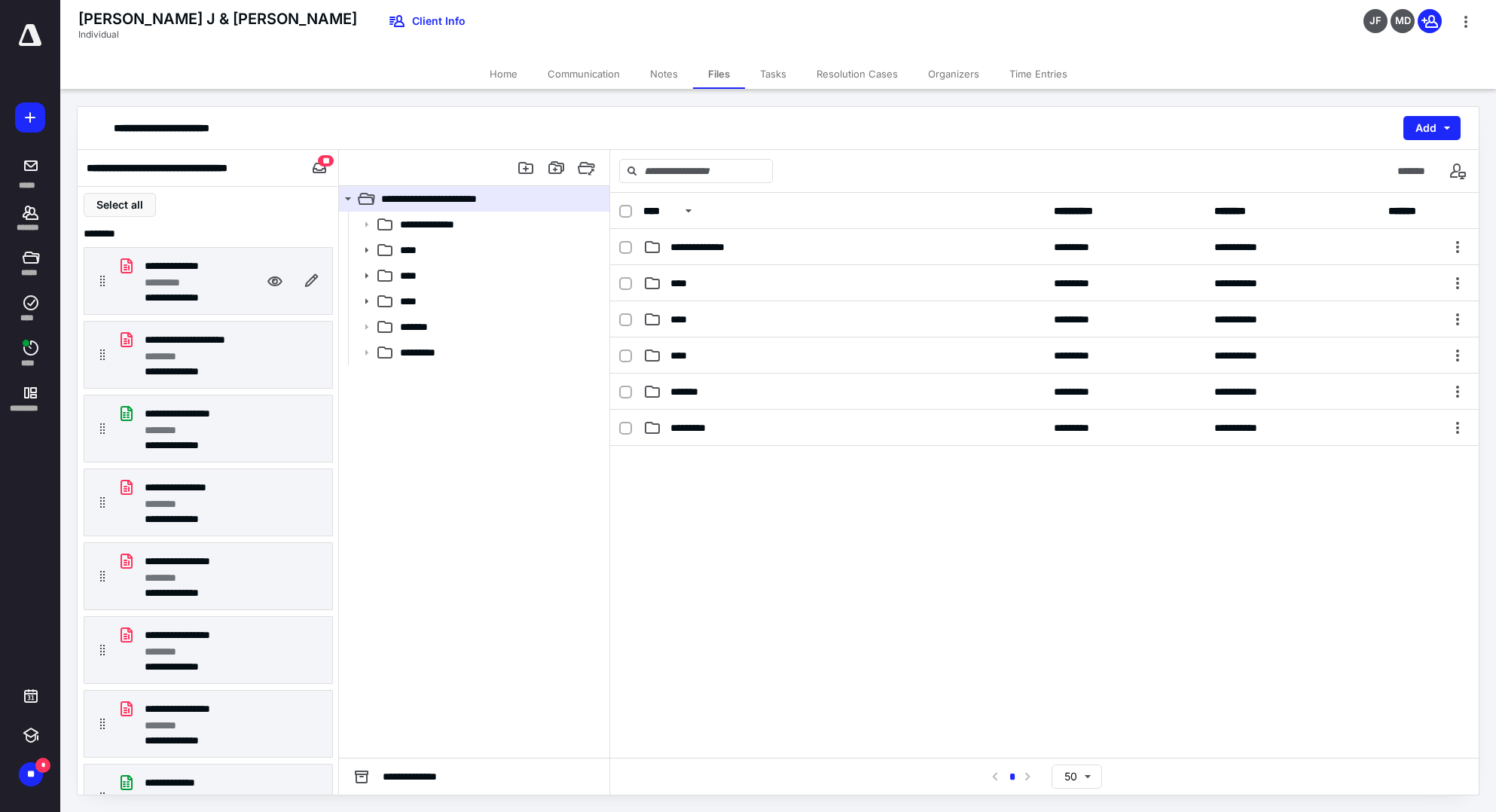 click on "*********" at bounding box center [169, 282] 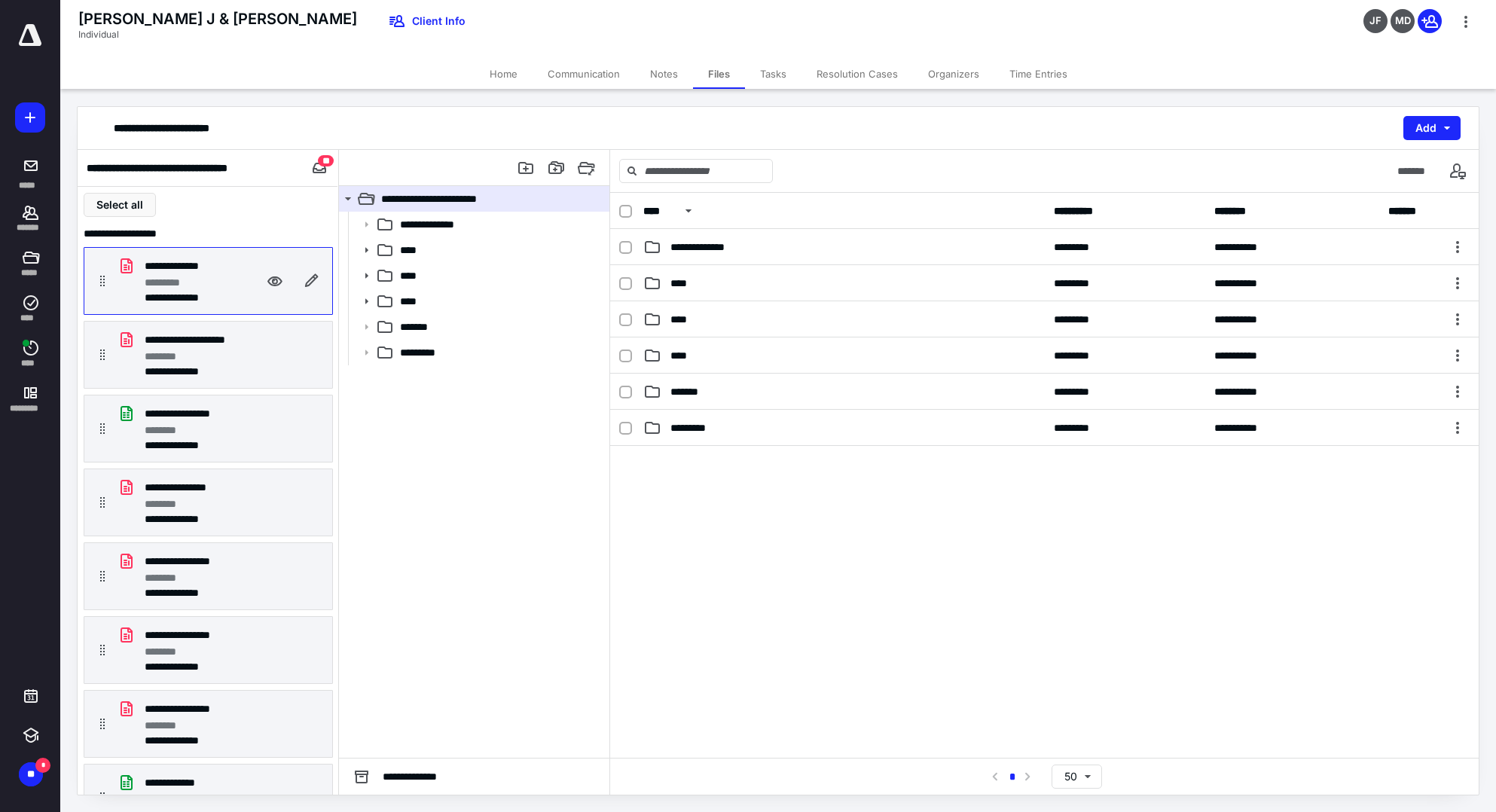 scroll, scrollTop: 554, scrollLeft: 0, axis: vertical 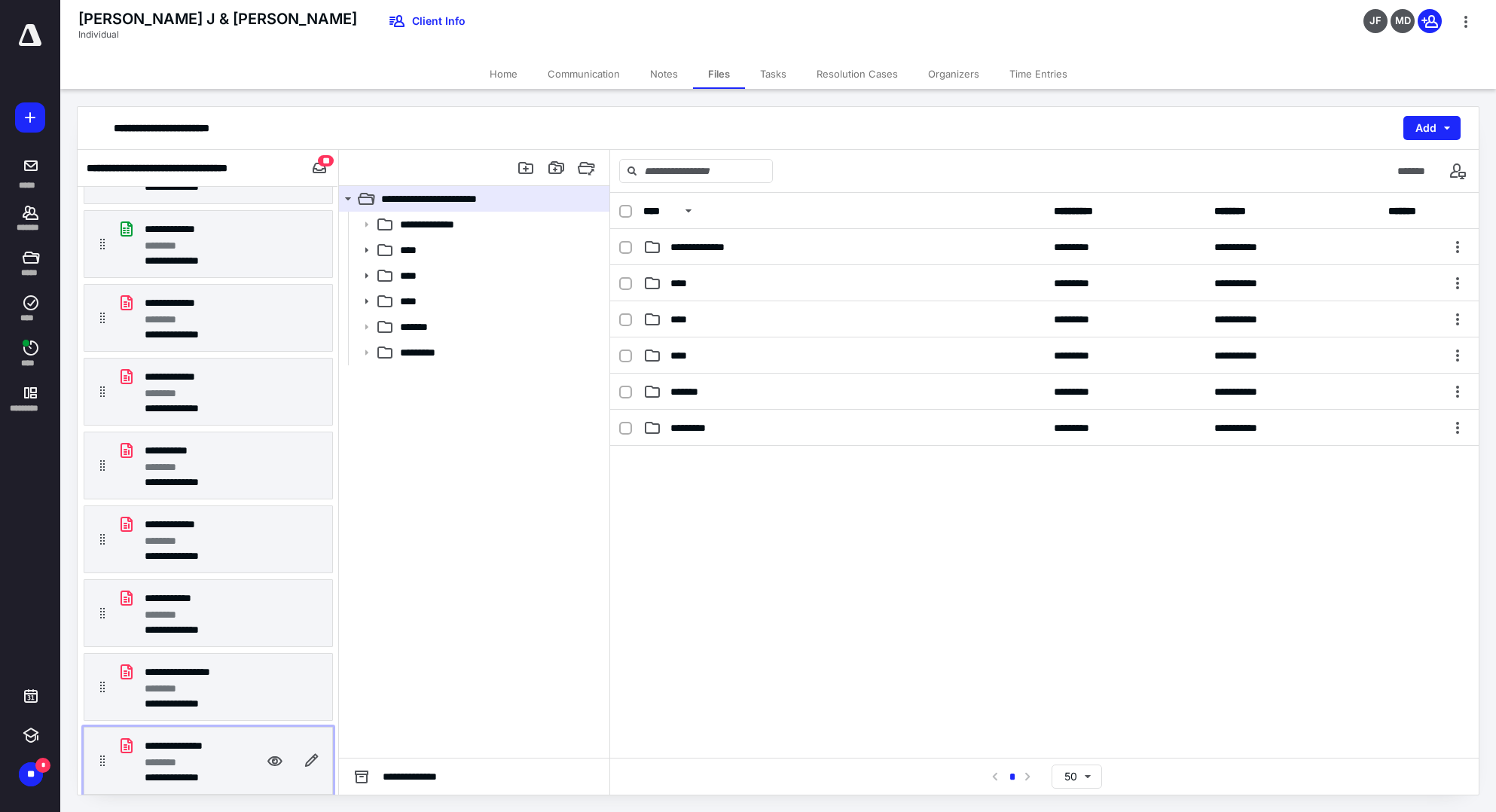 click on "********" at bounding box center (187, 762) 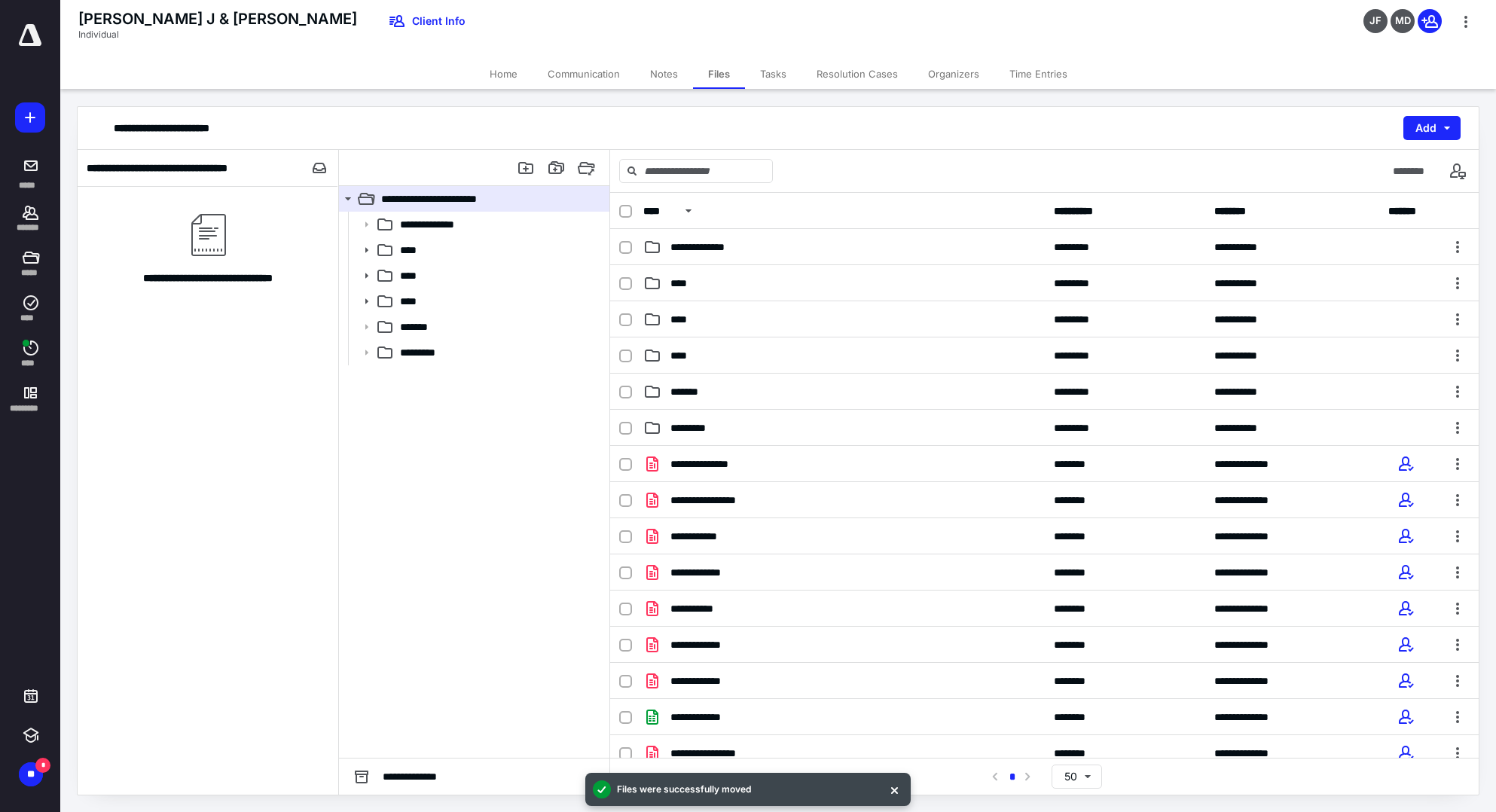 scroll, scrollTop: 0, scrollLeft: 0, axis: both 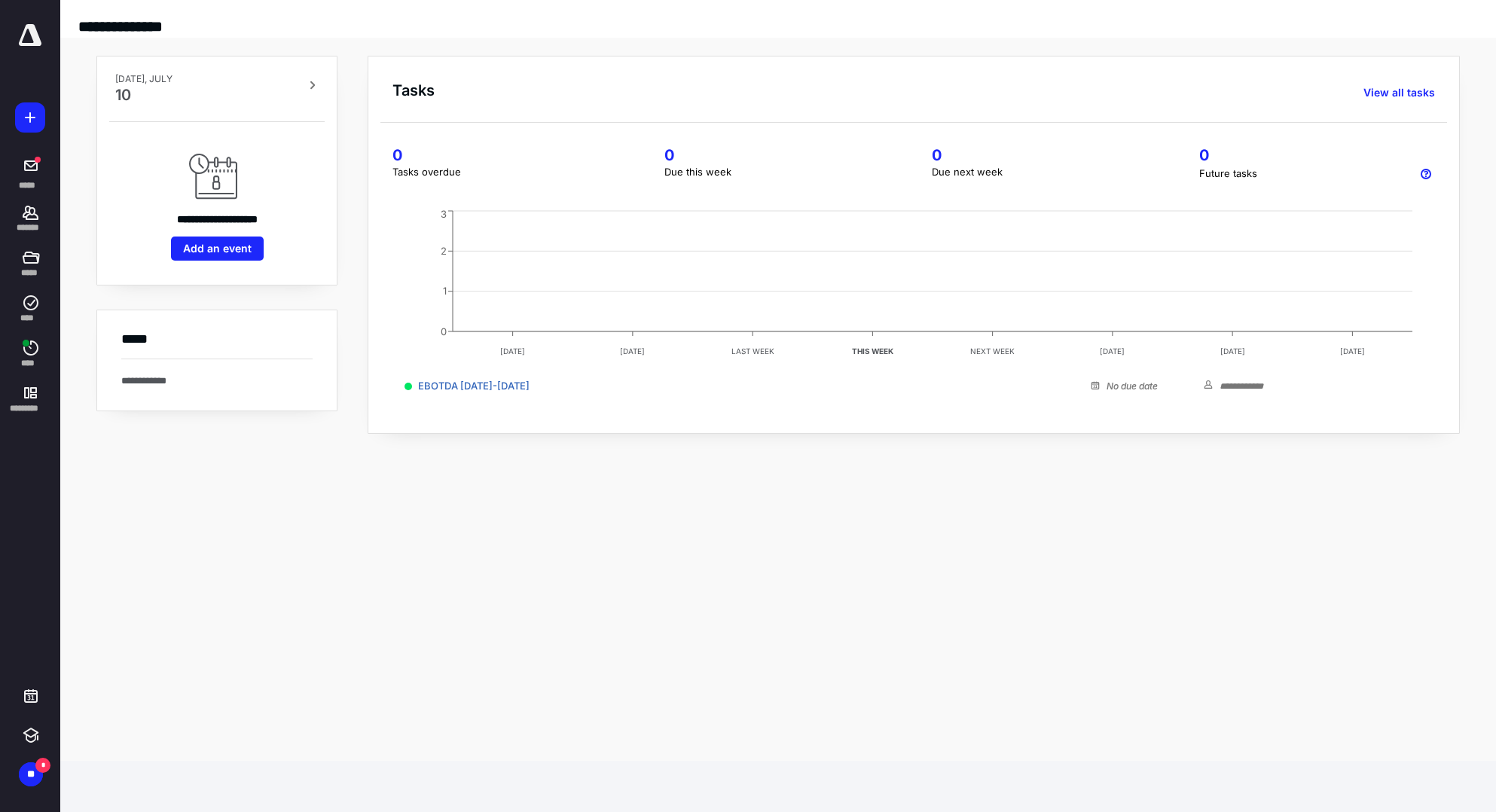 click on "**********" at bounding box center [778, 376] 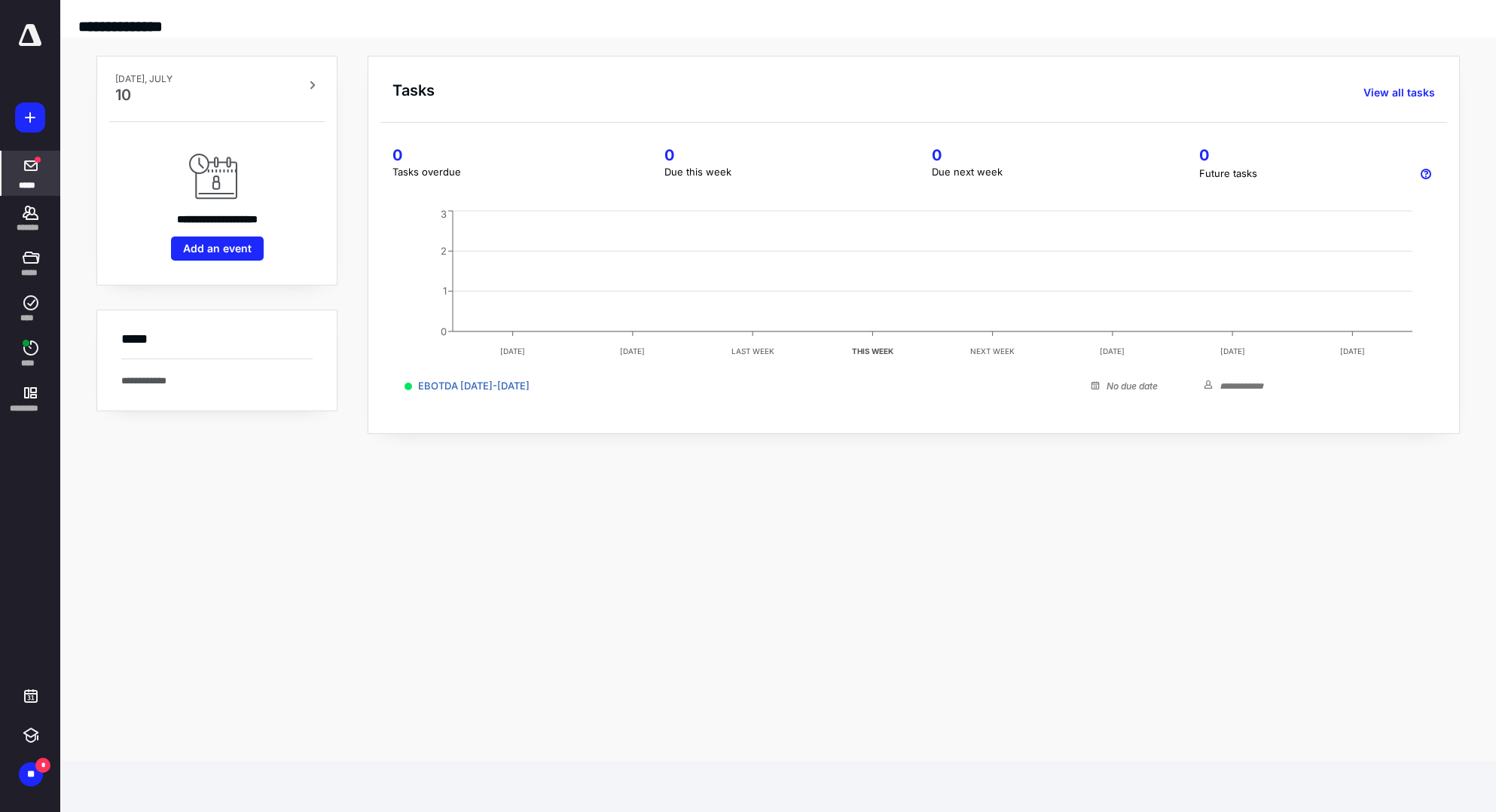 click on "*****" at bounding box center (27, 185) 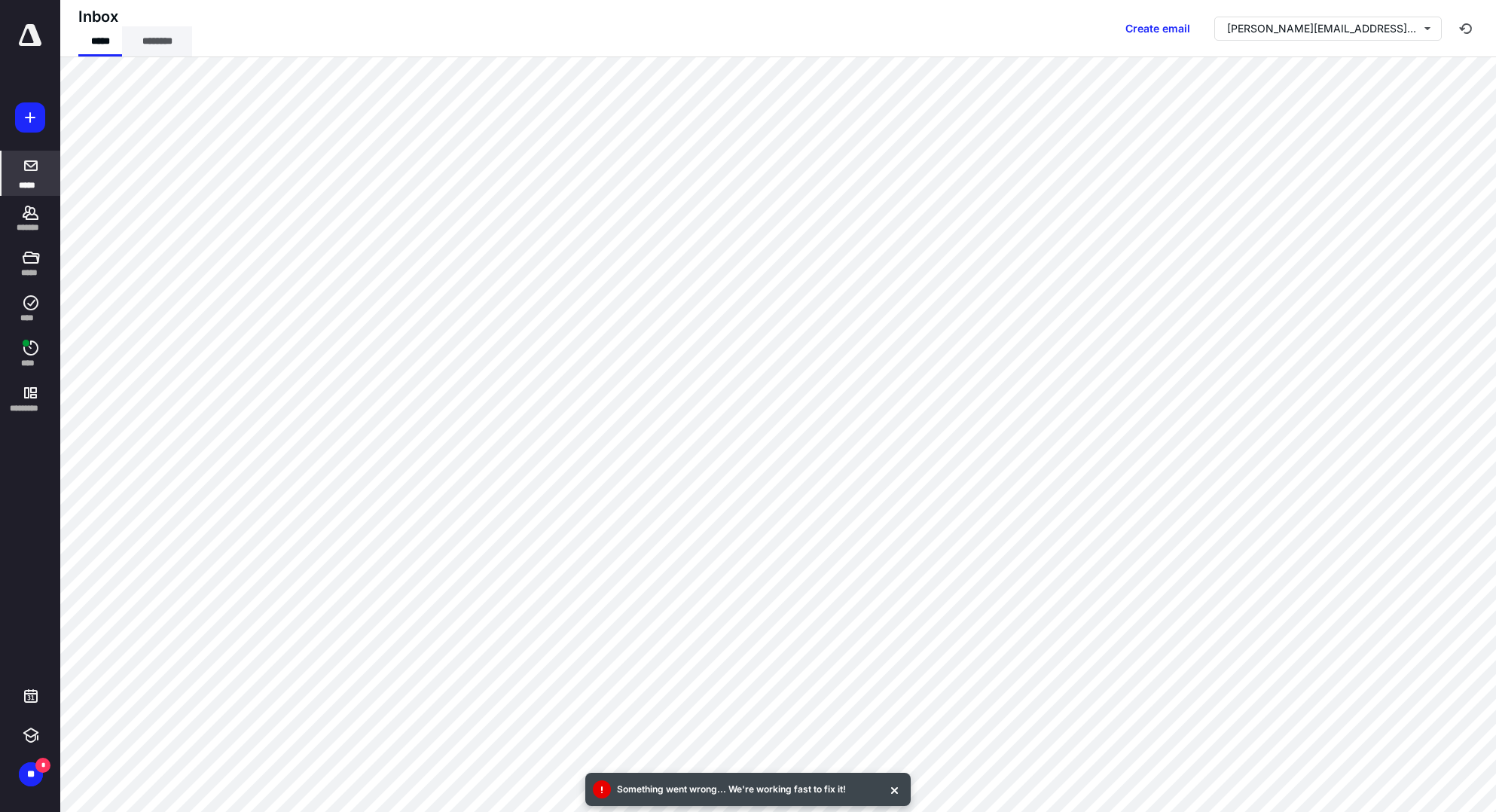 click on "********" at bounding box center [157, 41] 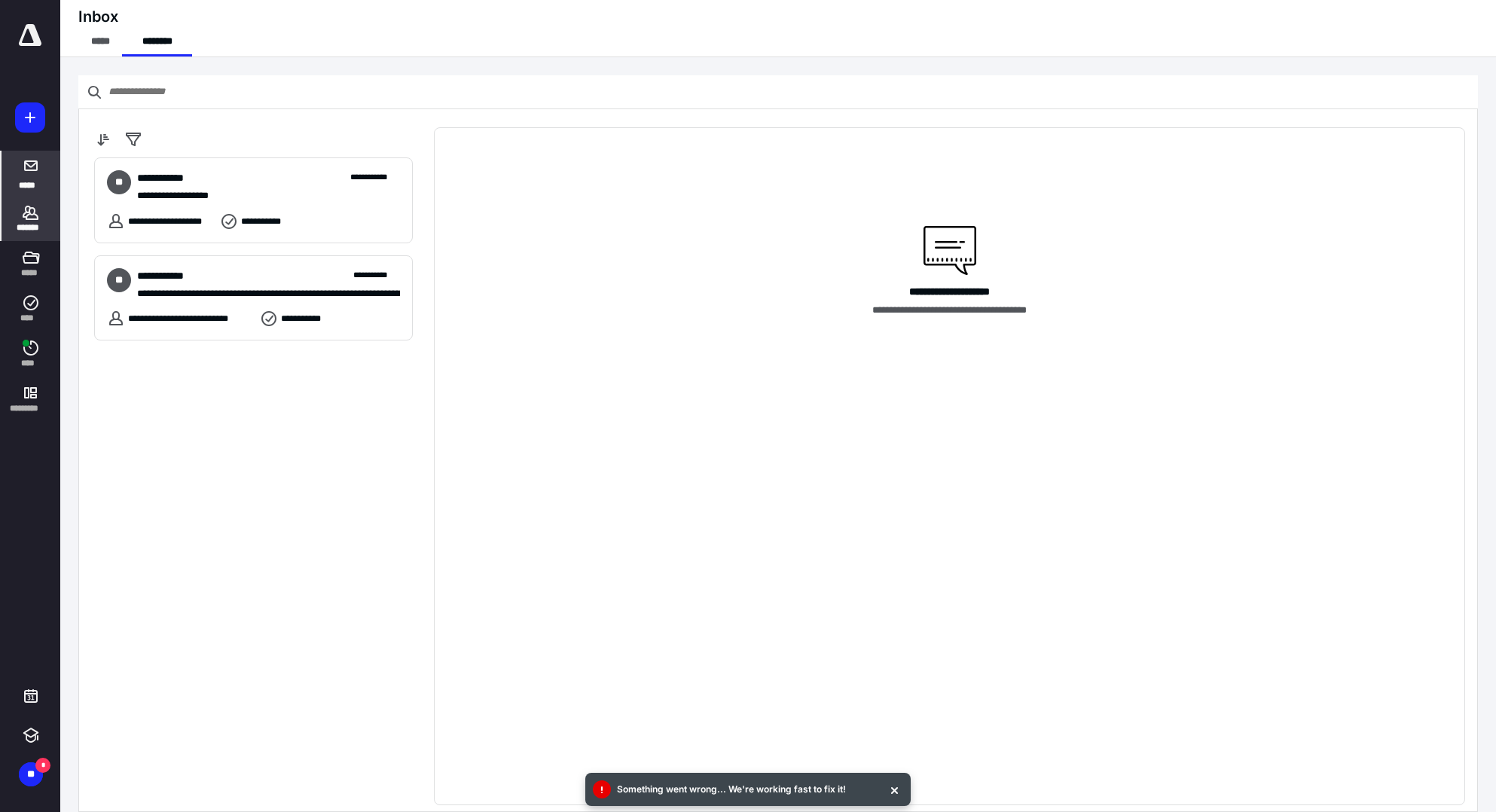 click on "*******" at bounding box center [31, 227] 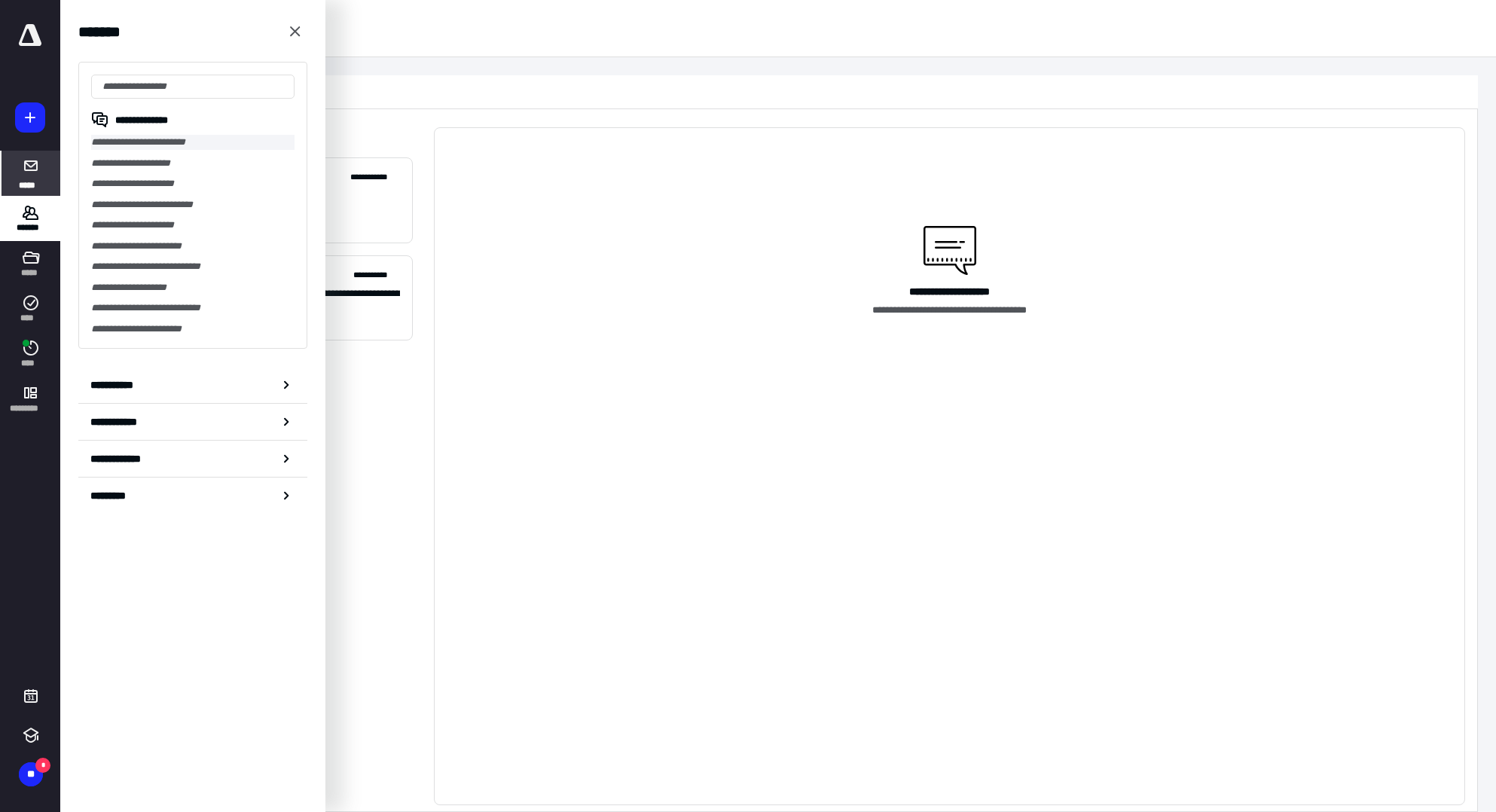 click on "**********" at bounding box center [193, 142] 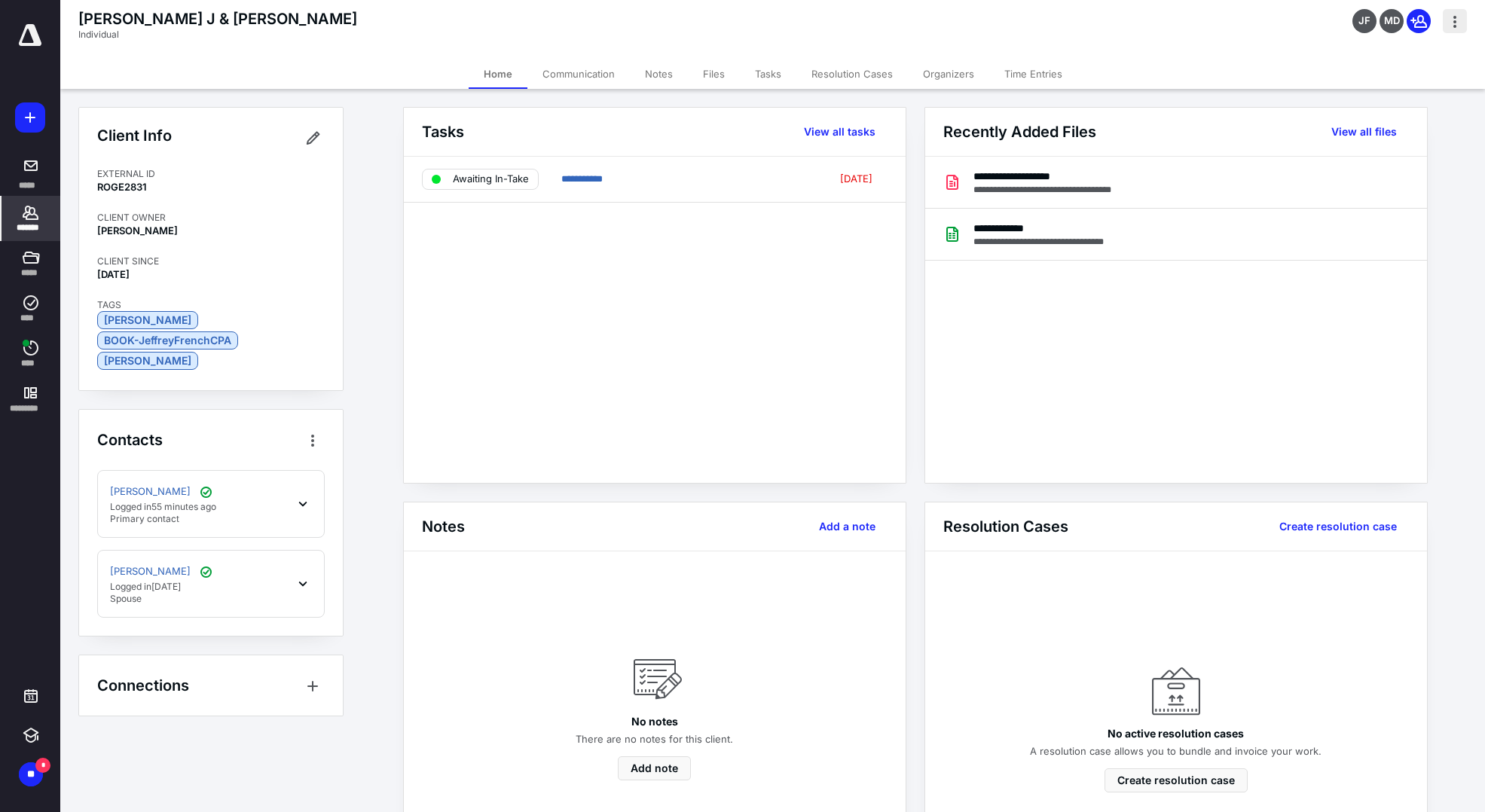 click at bounding box center (1455, 21) 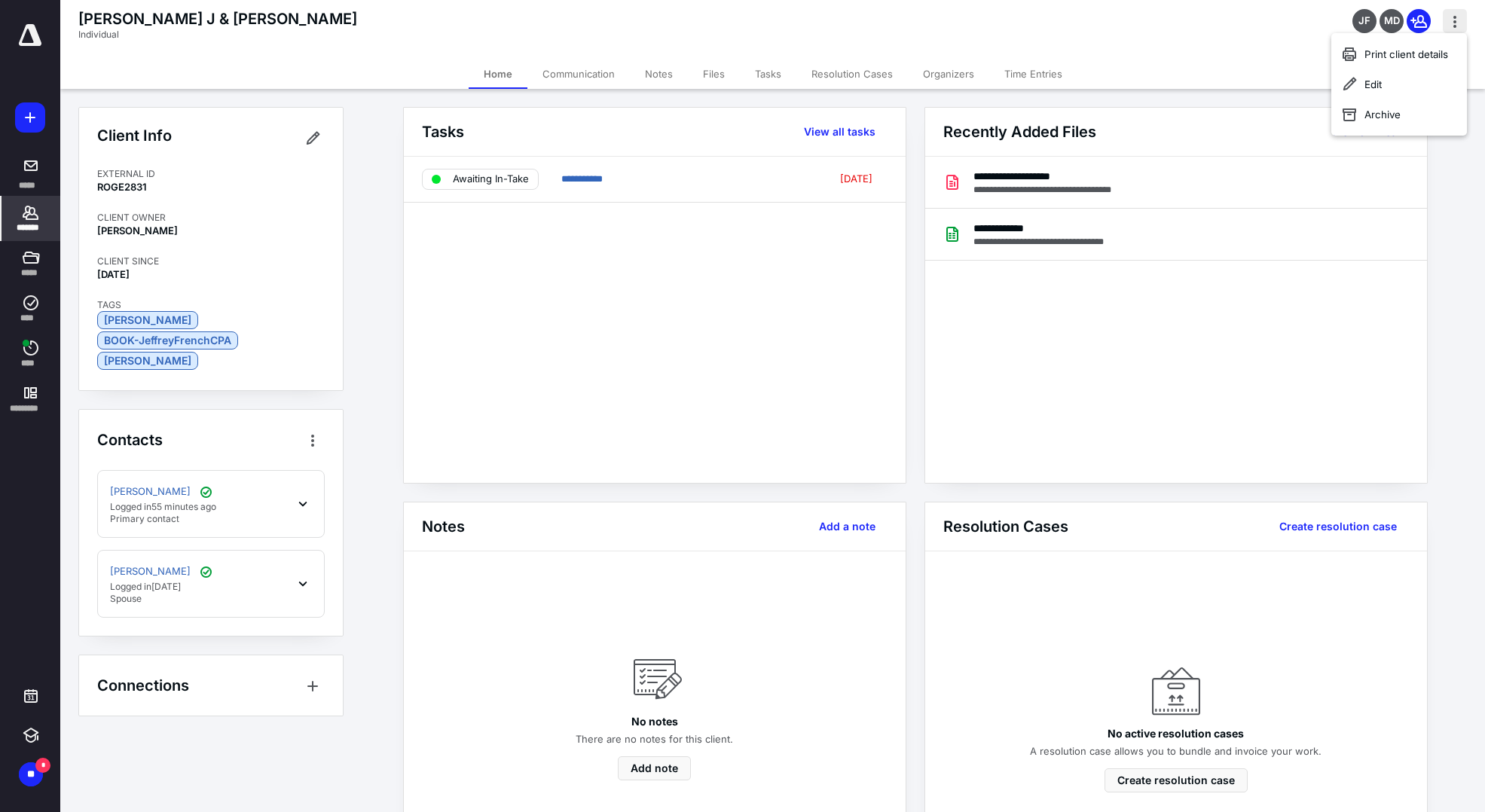 click at bounding box center [1455, 21] 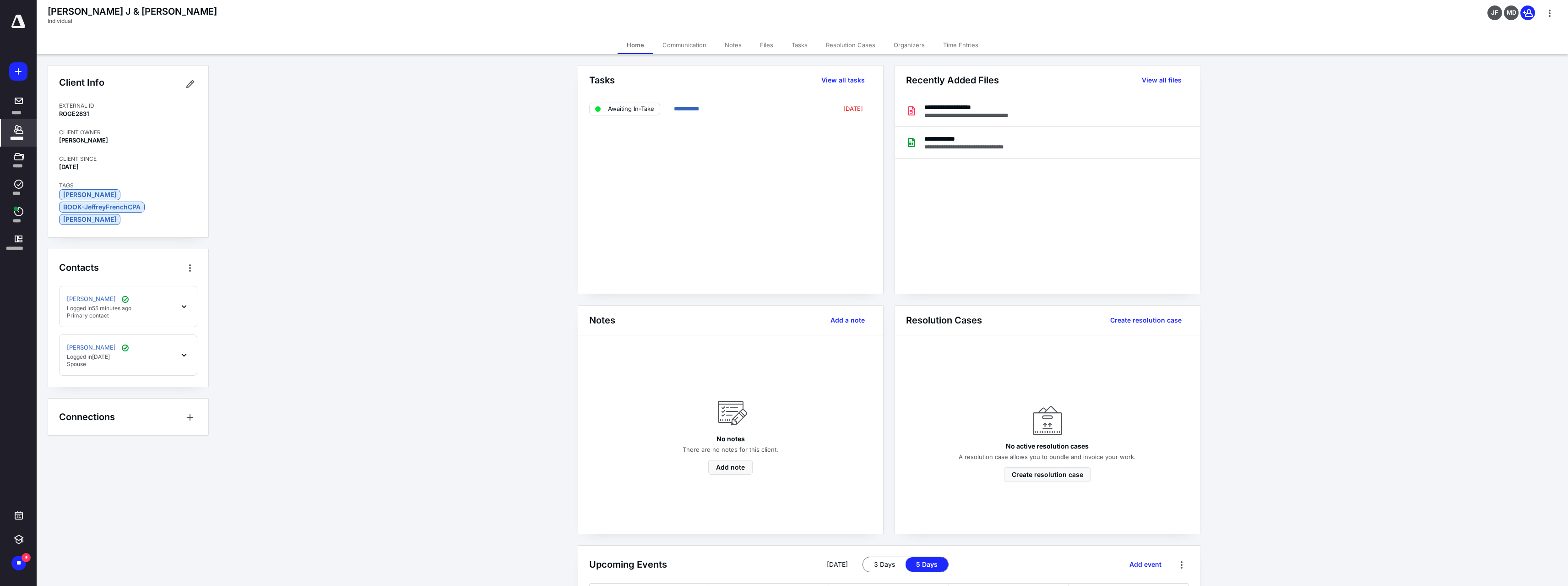 click on "**********" at bounding box center [889, 405] 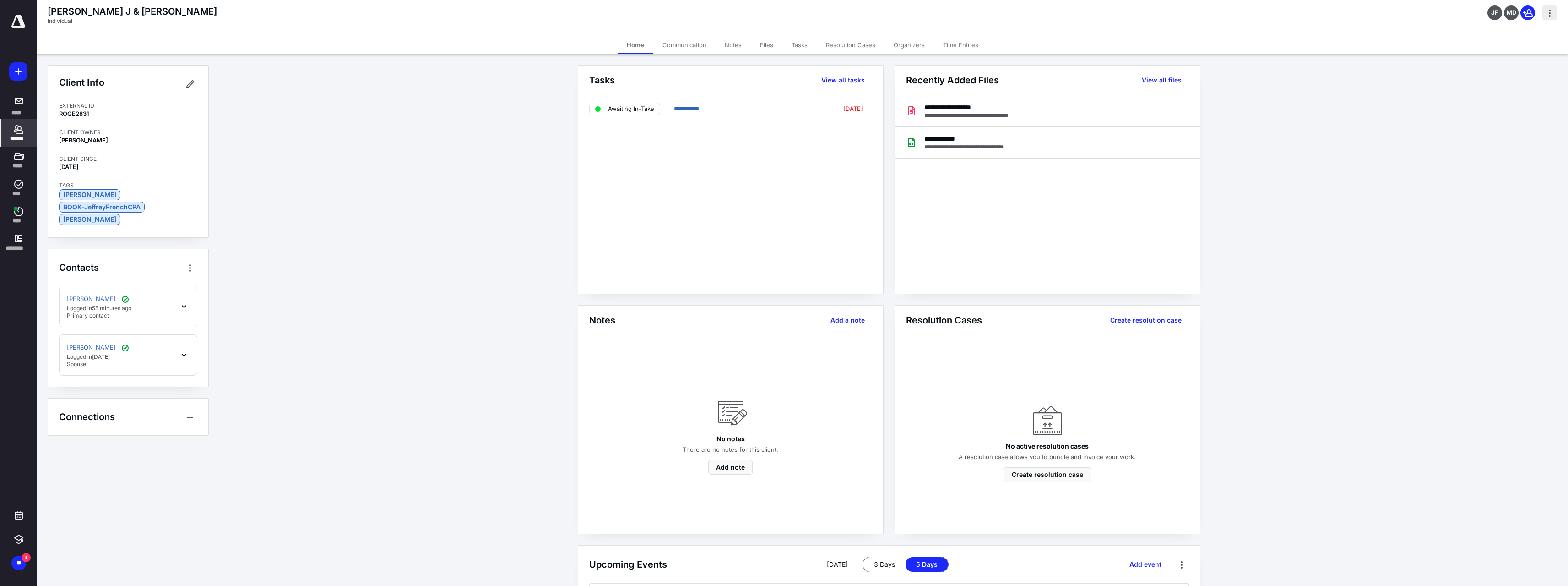click at bounding box center [1550, 13] 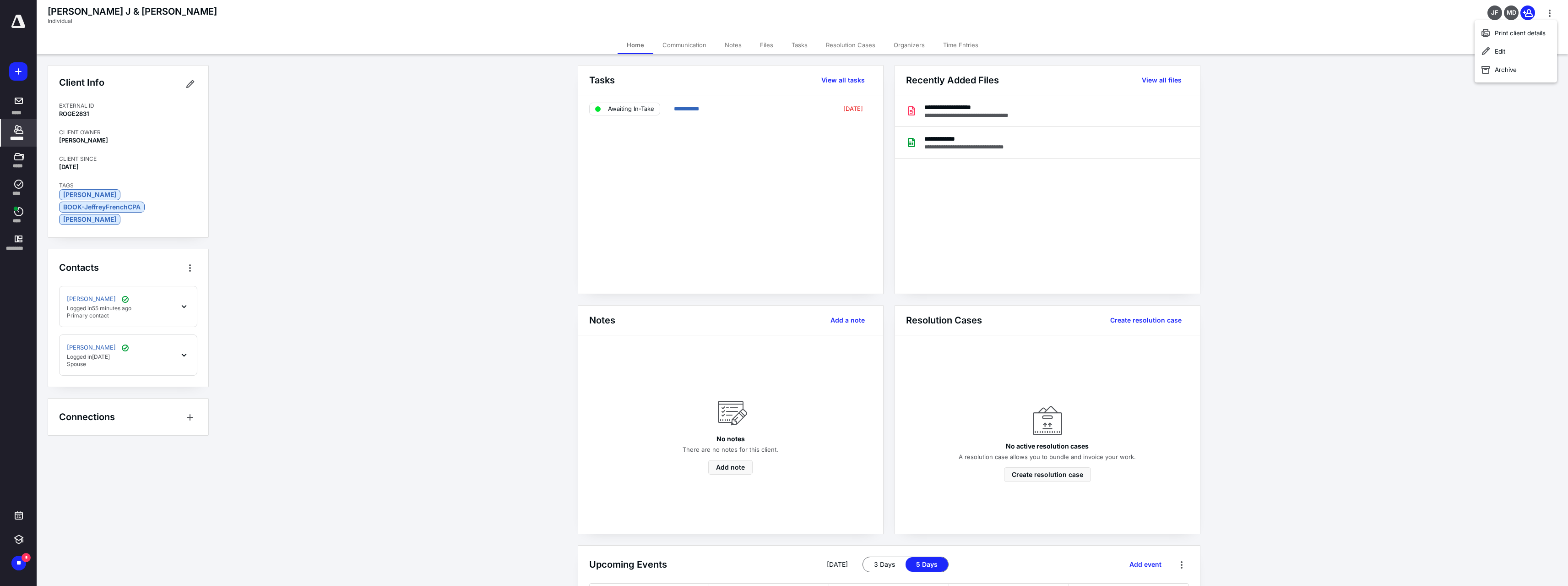 click on "Communication" at bounding box center (684, 45) 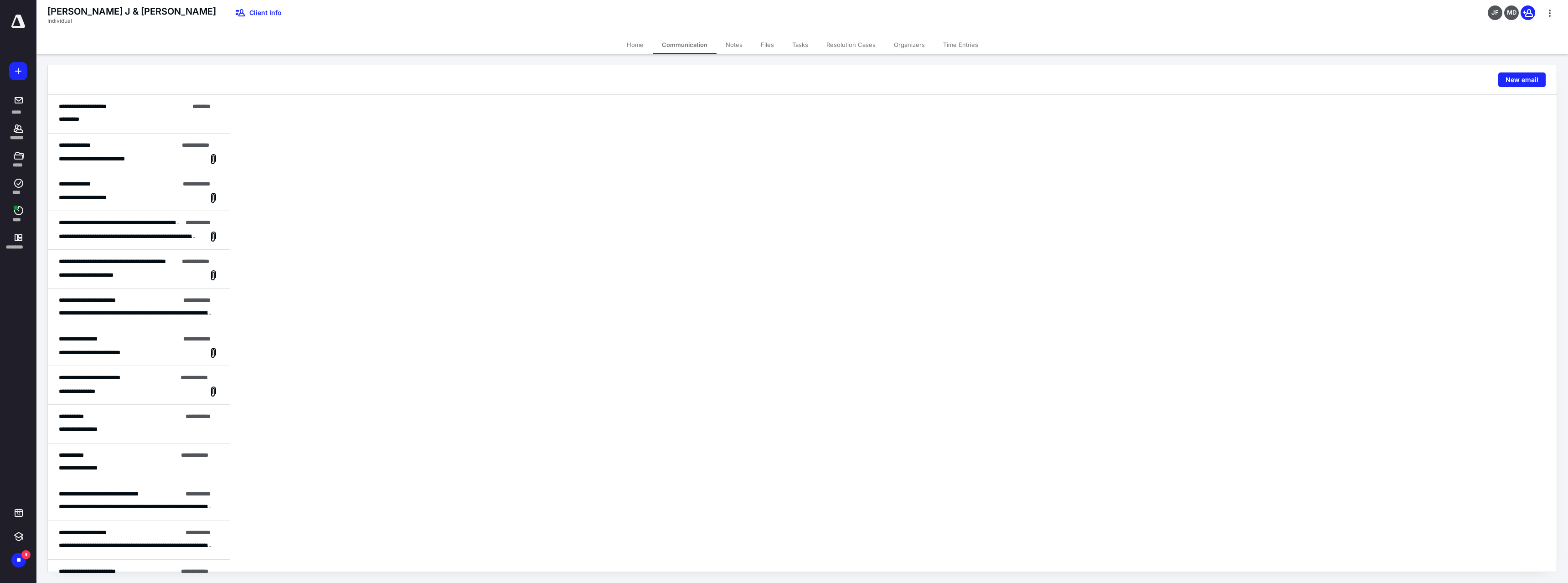 click on "Notes" at bounding box center (734, 45) 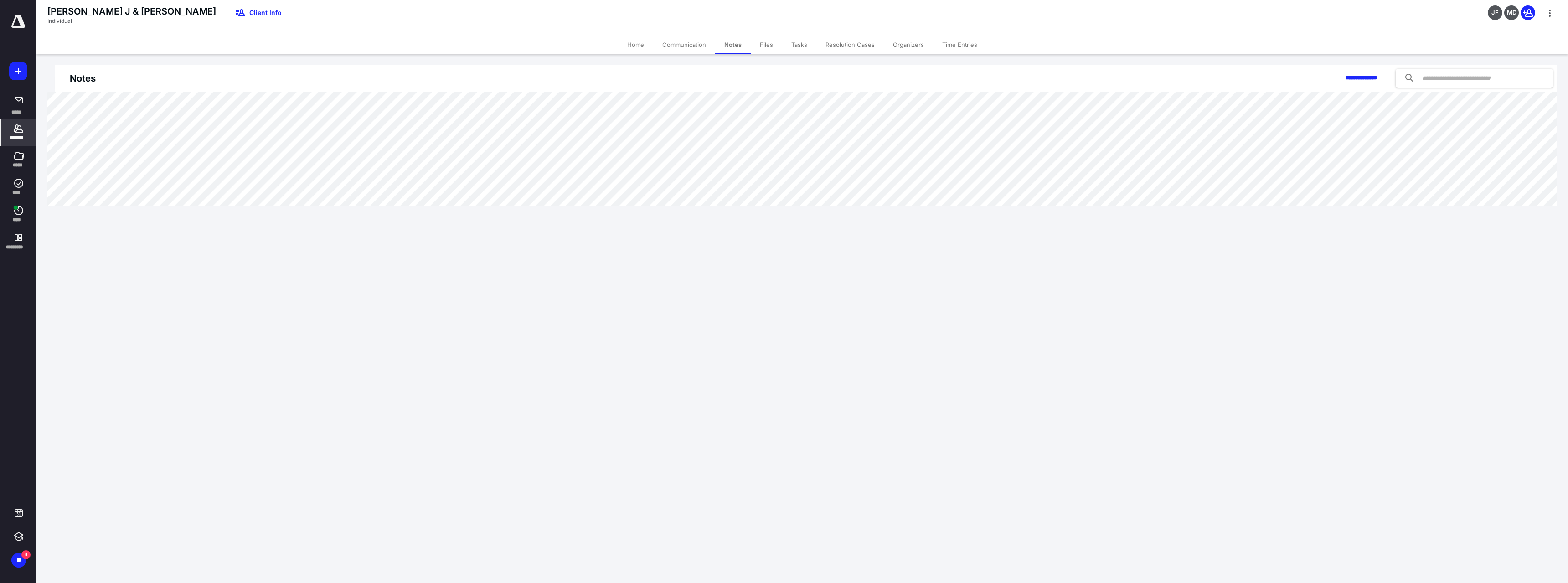 click on "**********" at bounding box center (802, 135) 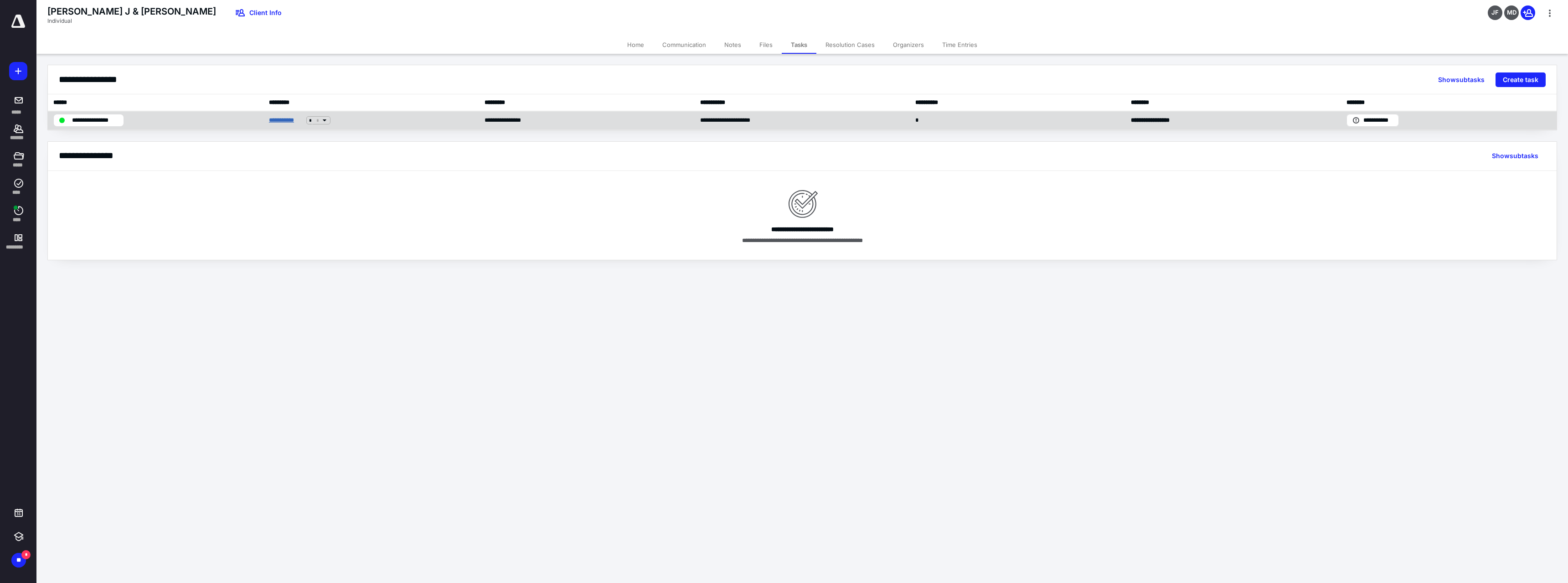 click on "**********" at bounding box center (286, 120) 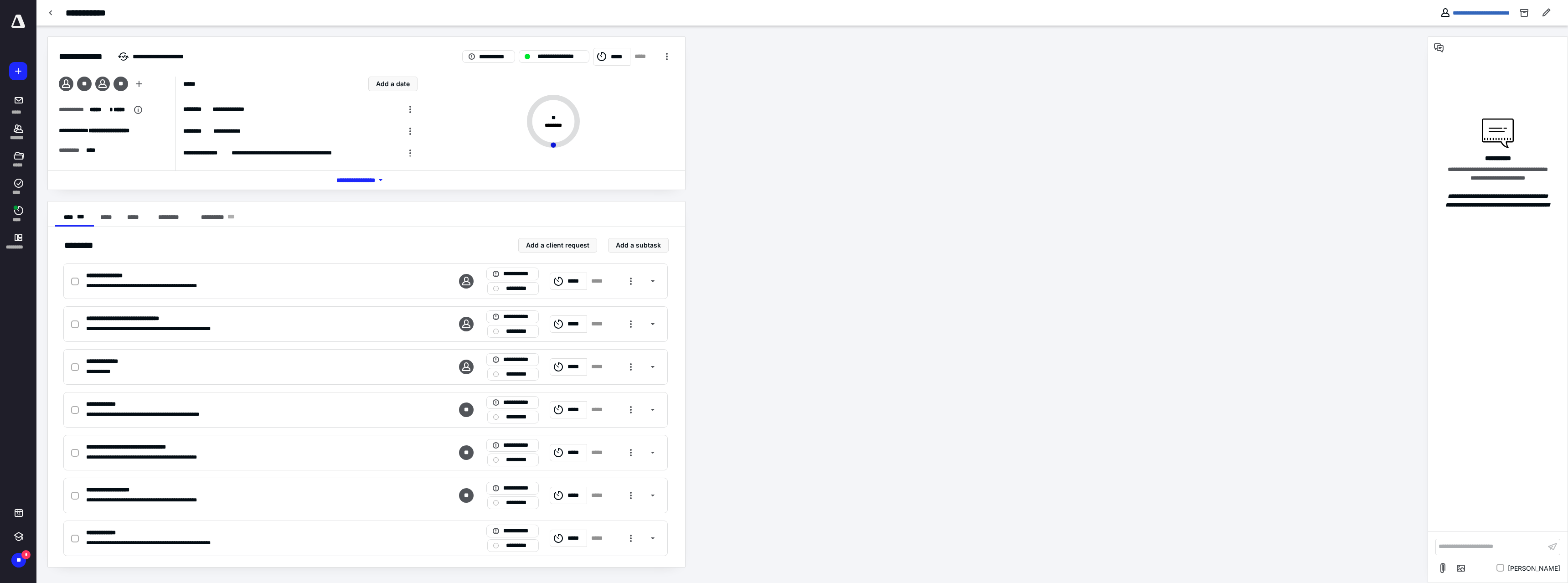 click on "**********" at bounding box center [1491, 547] 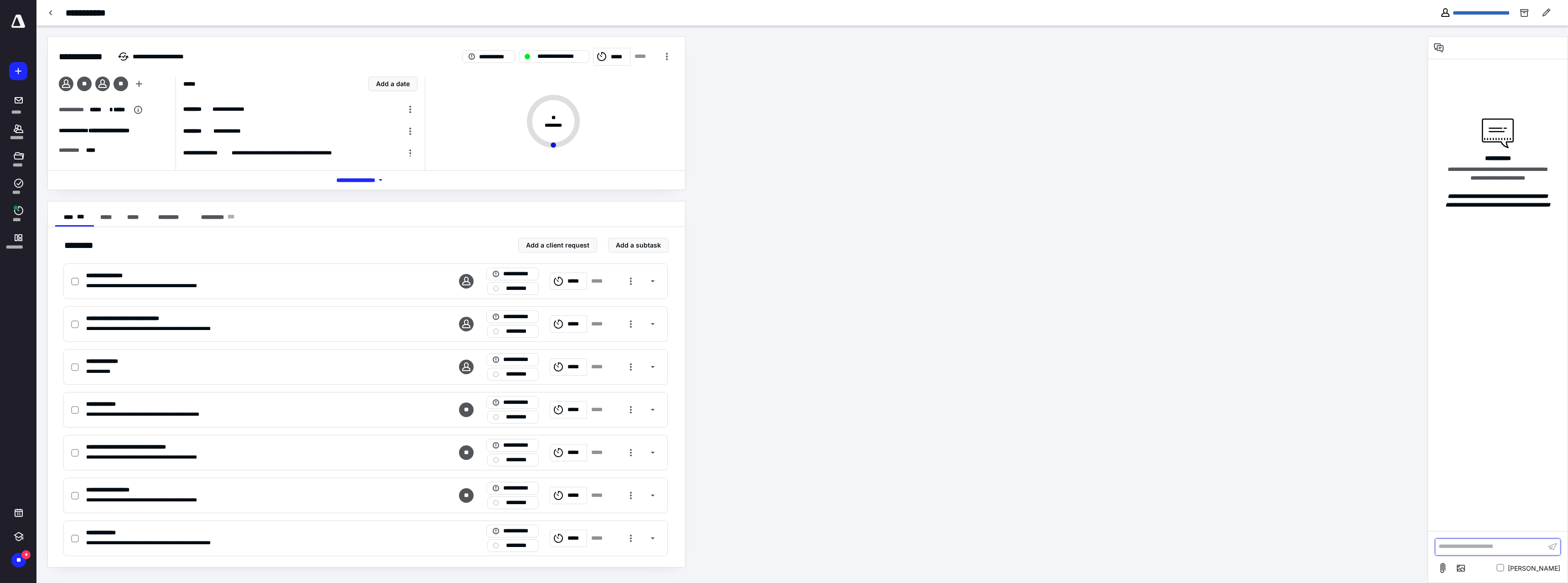 click on "**********" at bounding box center (1491, 547) 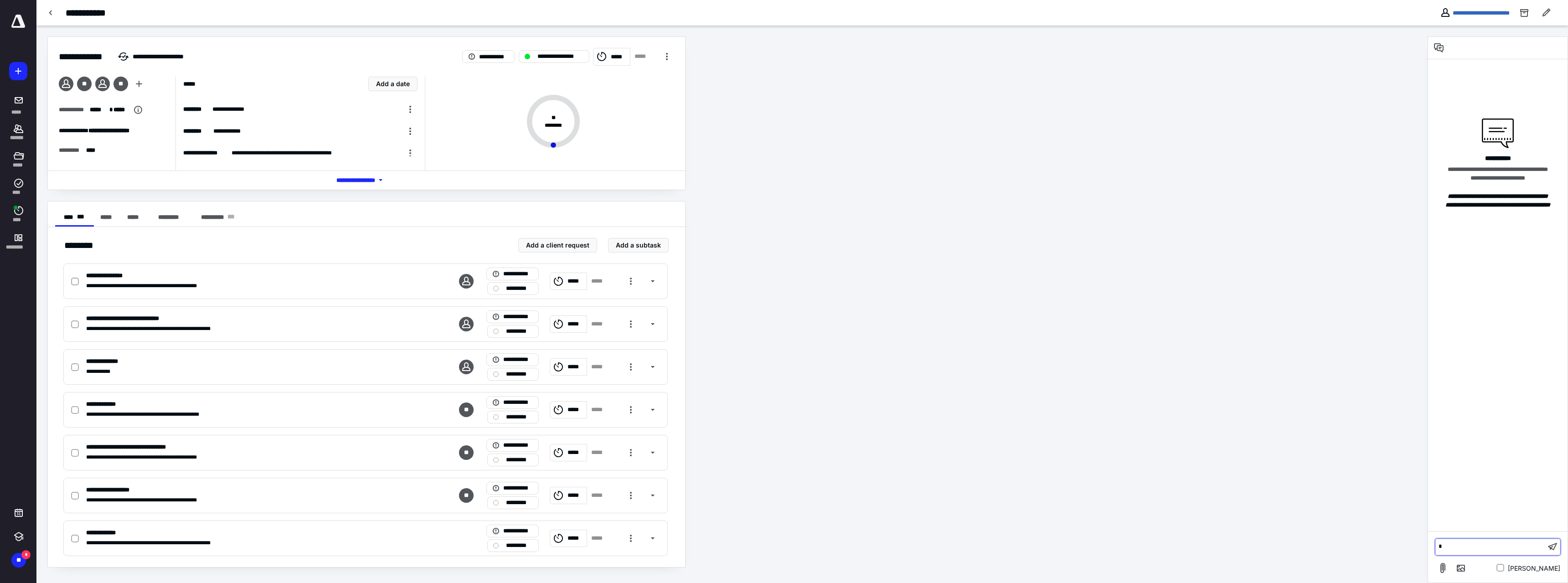 type 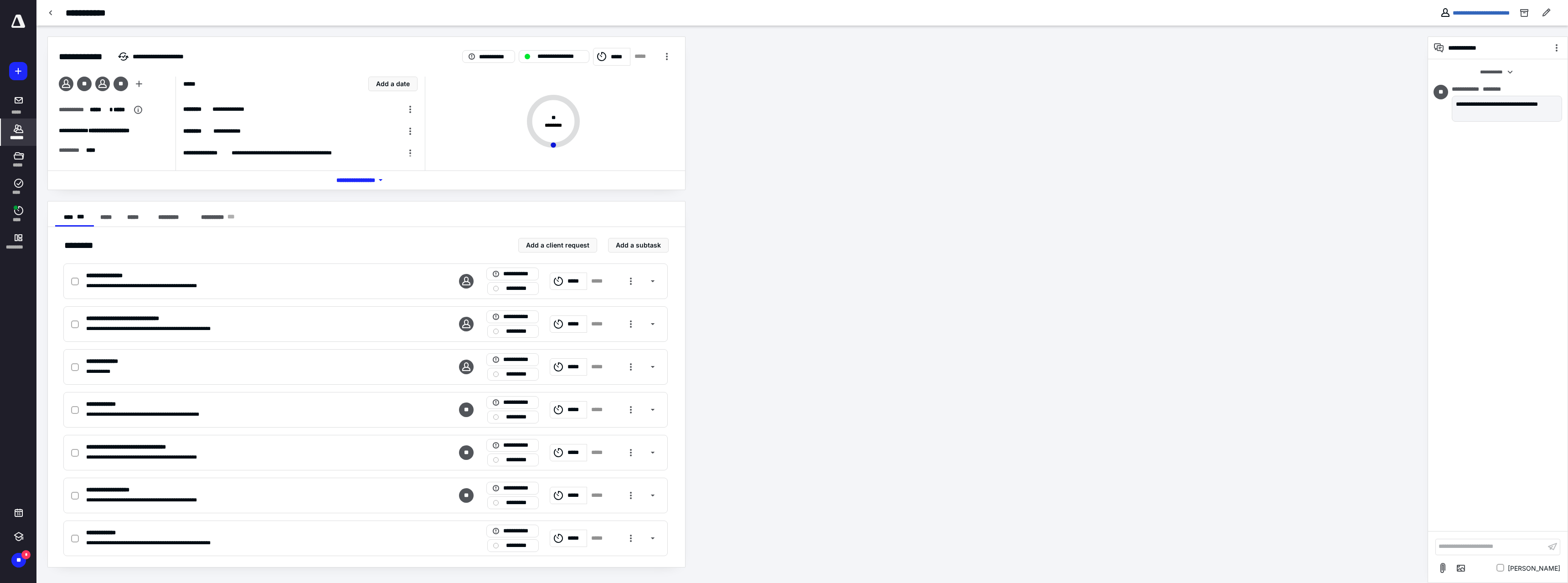 click 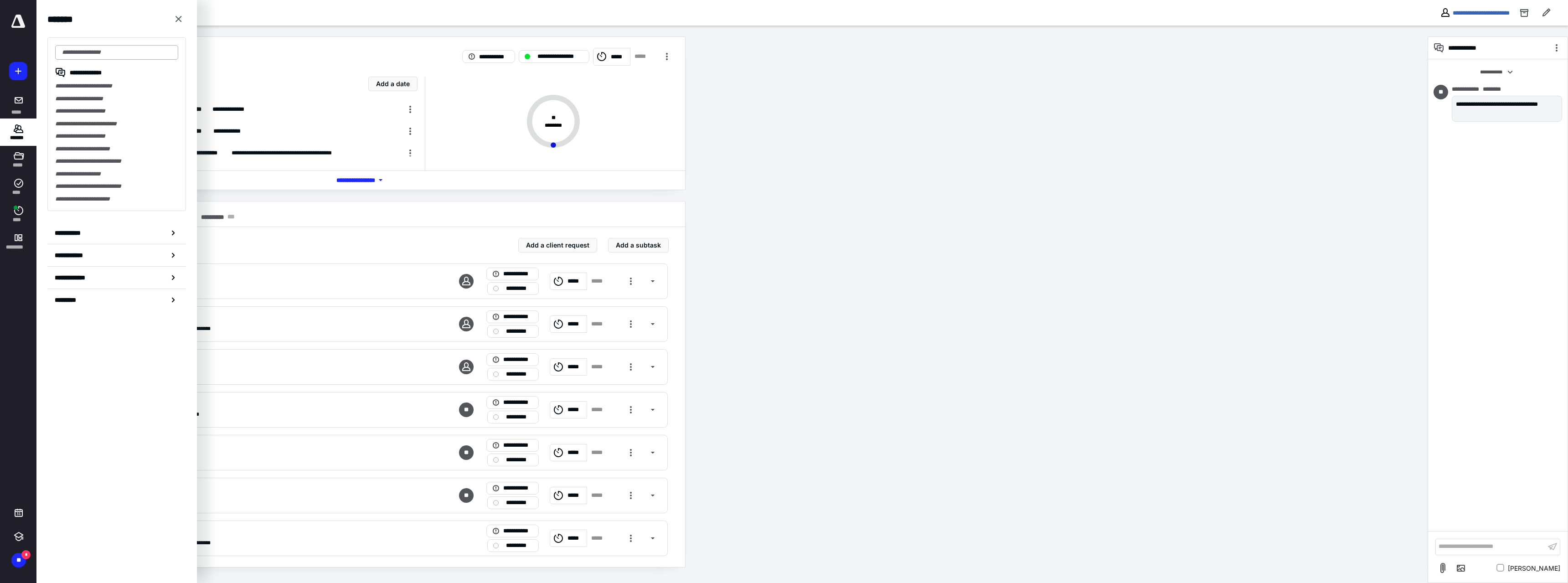click at bounding box center (117, 52) 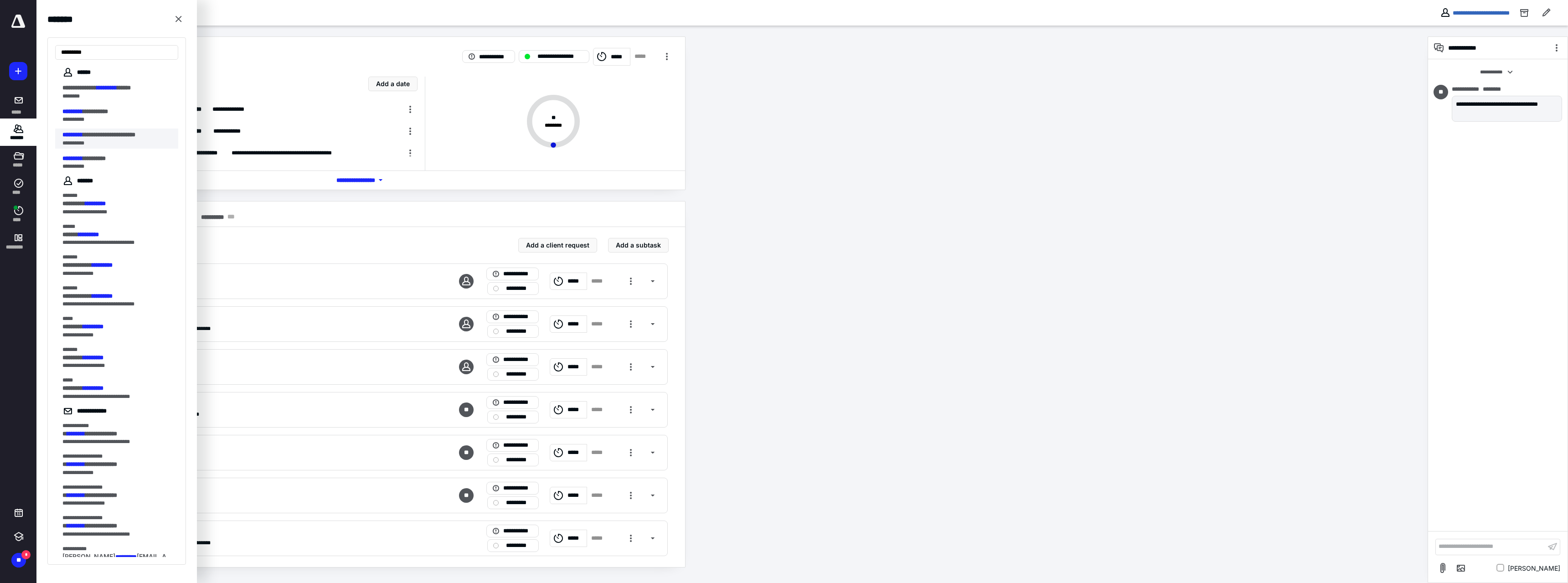 type on "*********" 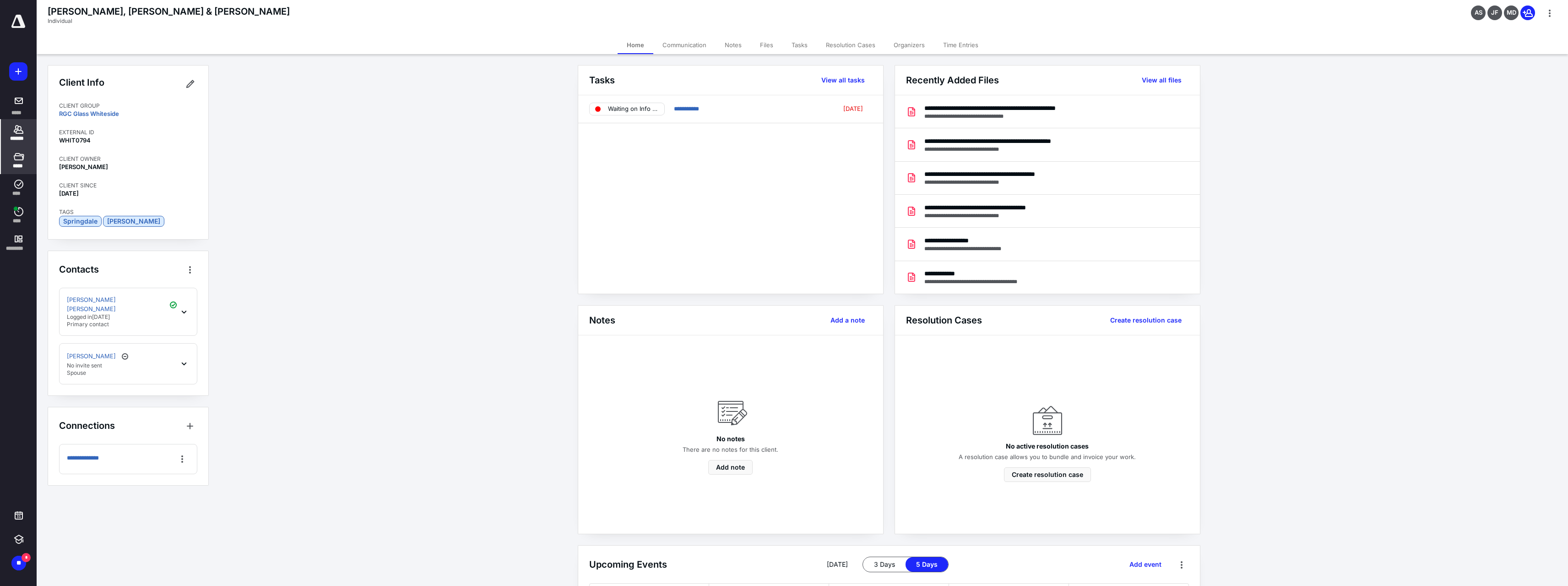 click on "*****" at bounding box center [19, 160] 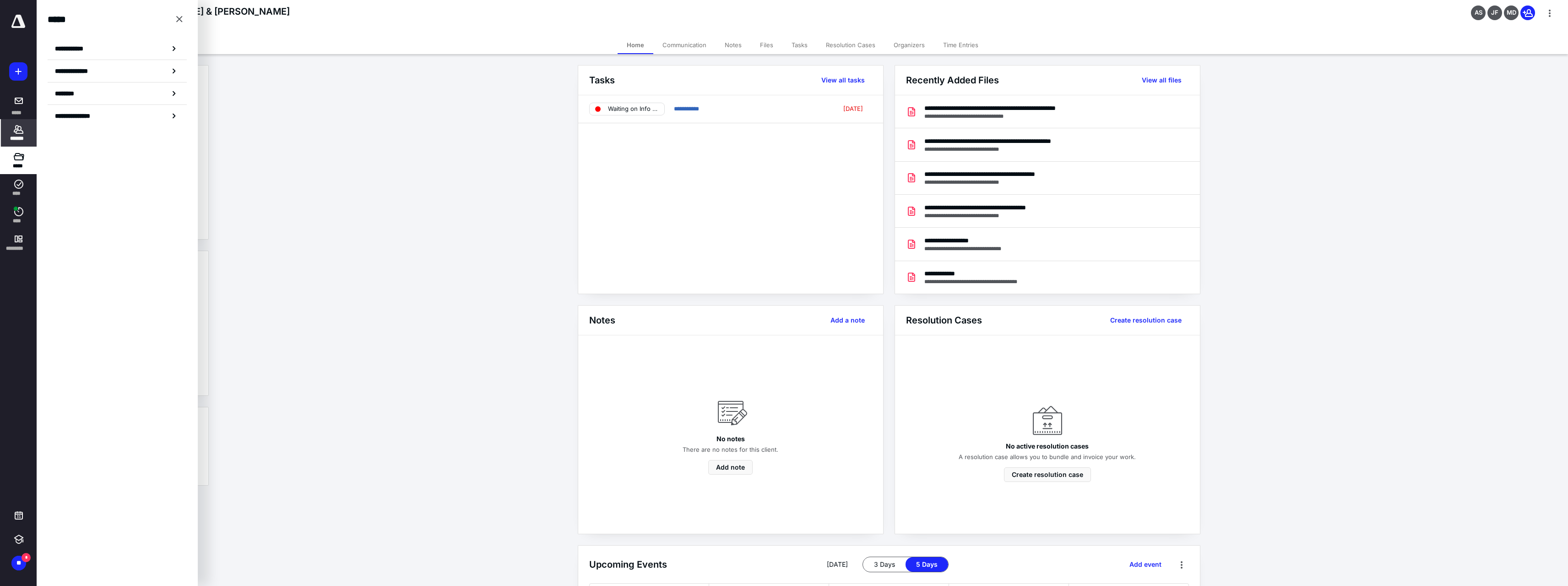 click on "**********" at bounding box center (889, 405) 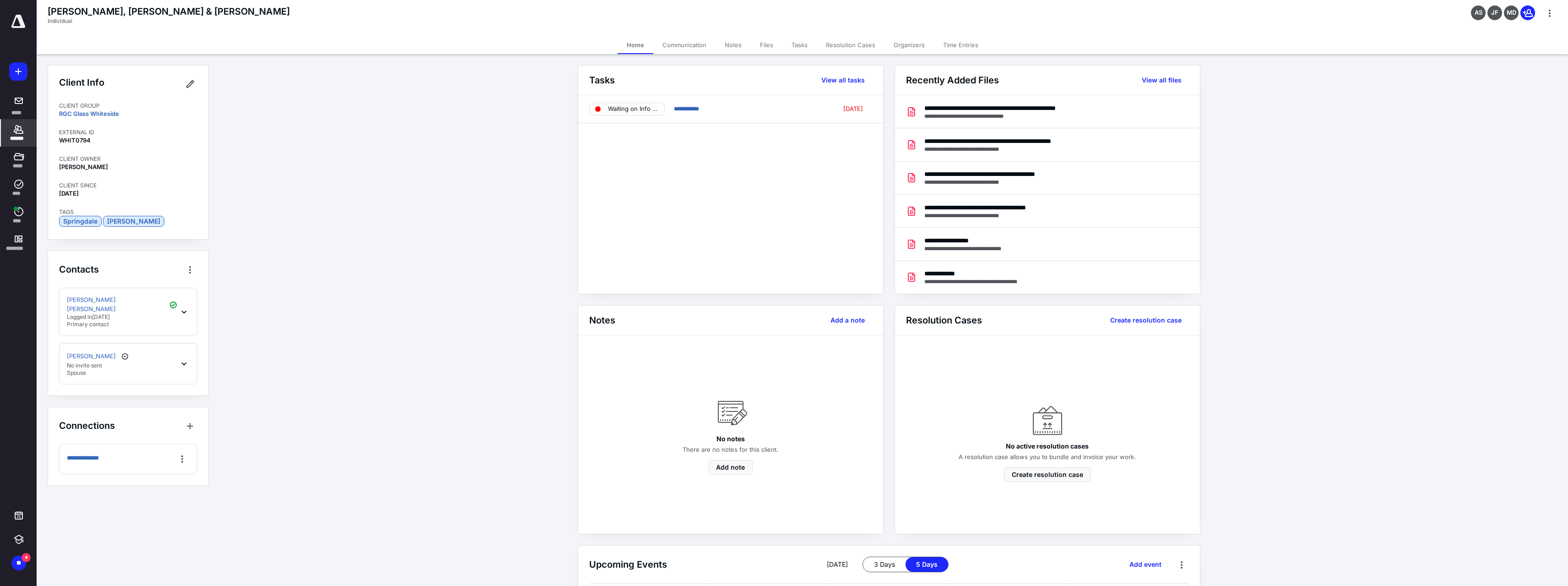 click on "Files" at bounding box center [766, 45] 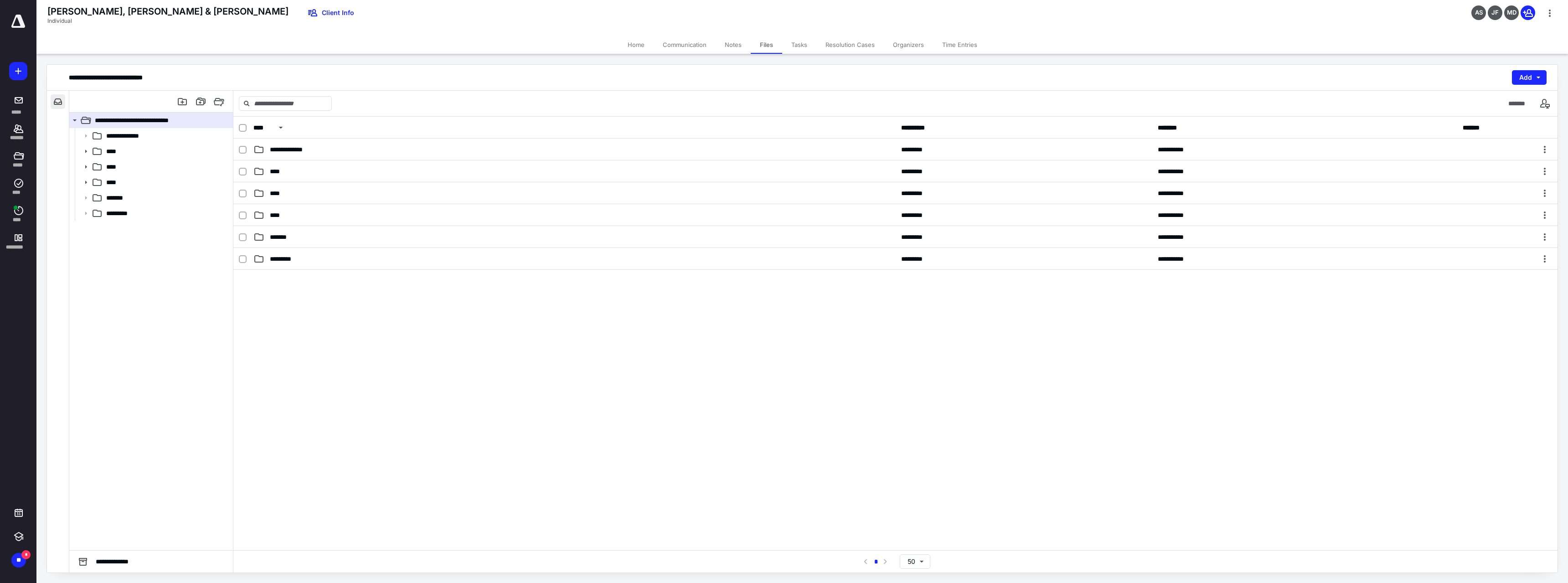 click at bounding box center (58, 102) 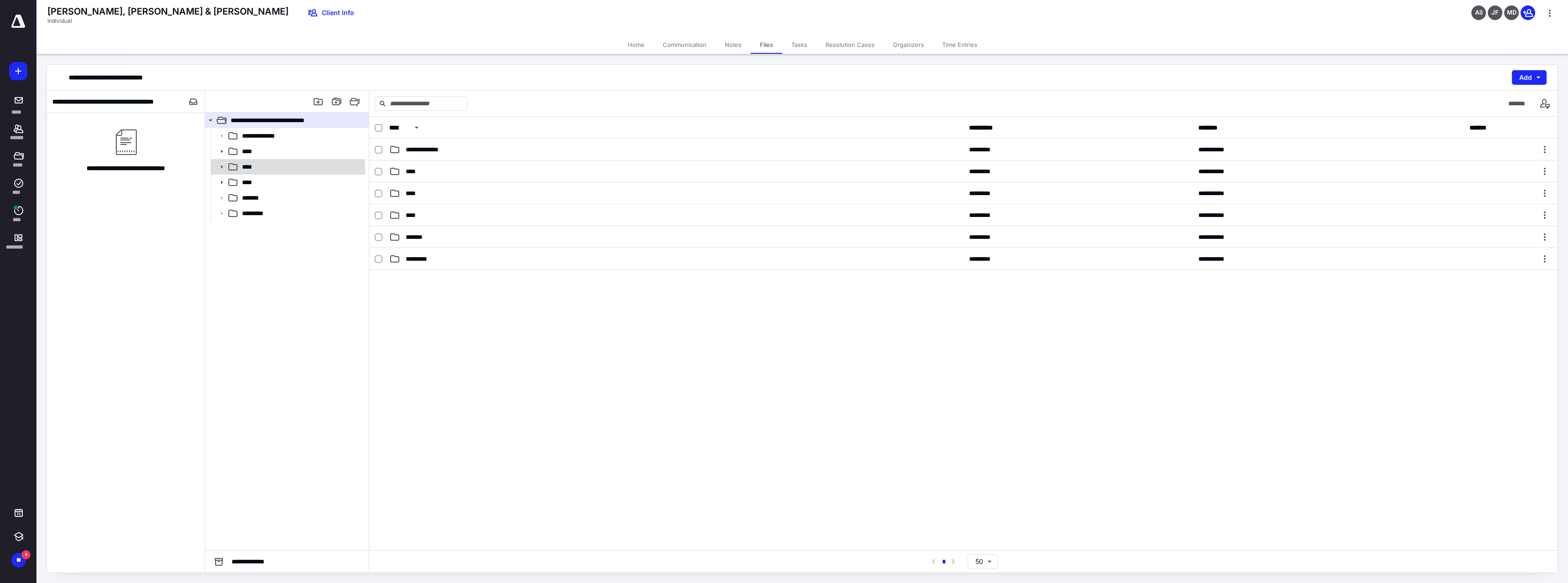 click on "****" at bounding box center [287, 167] 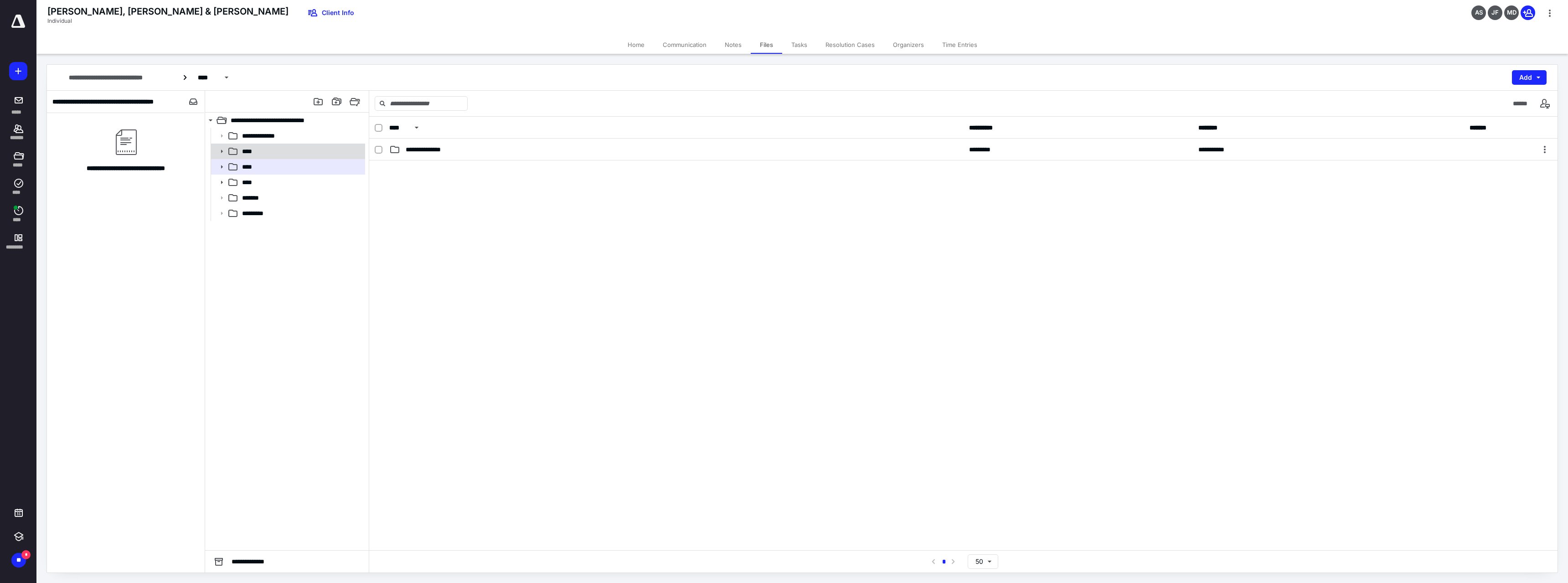 click on "****" at bounding box center [301, 151] 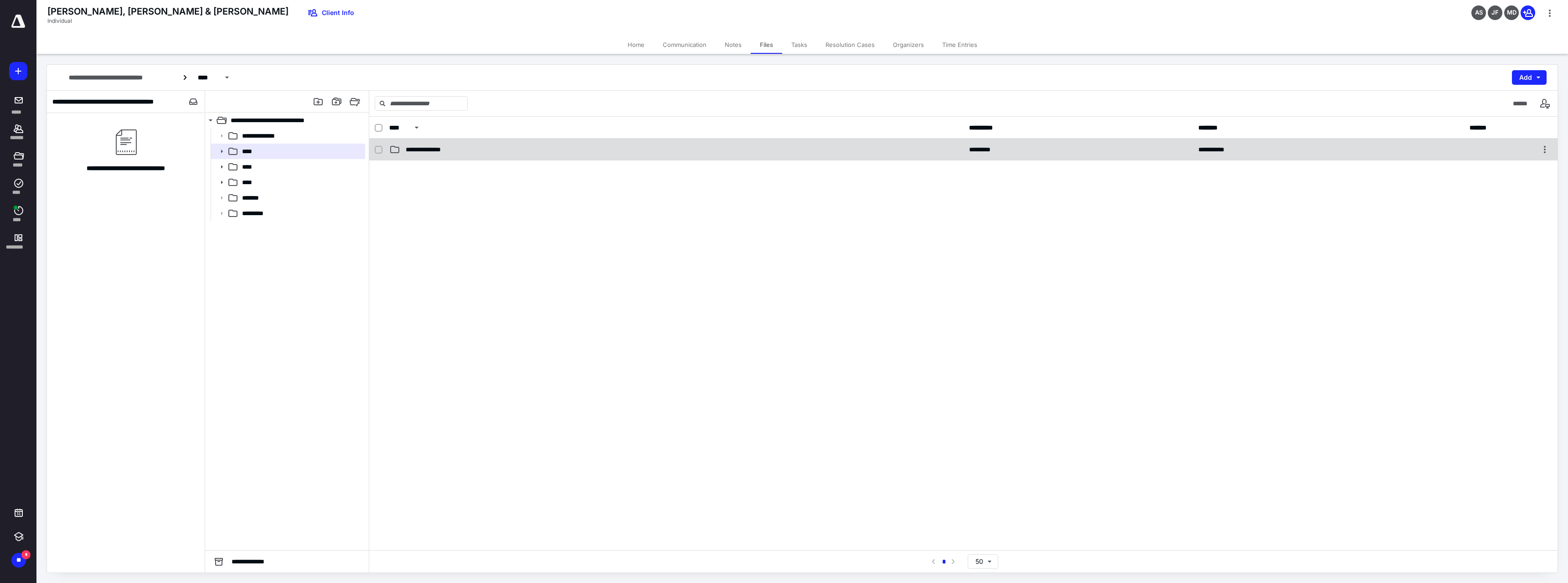click on "**********" at bounding box center [429, 150] 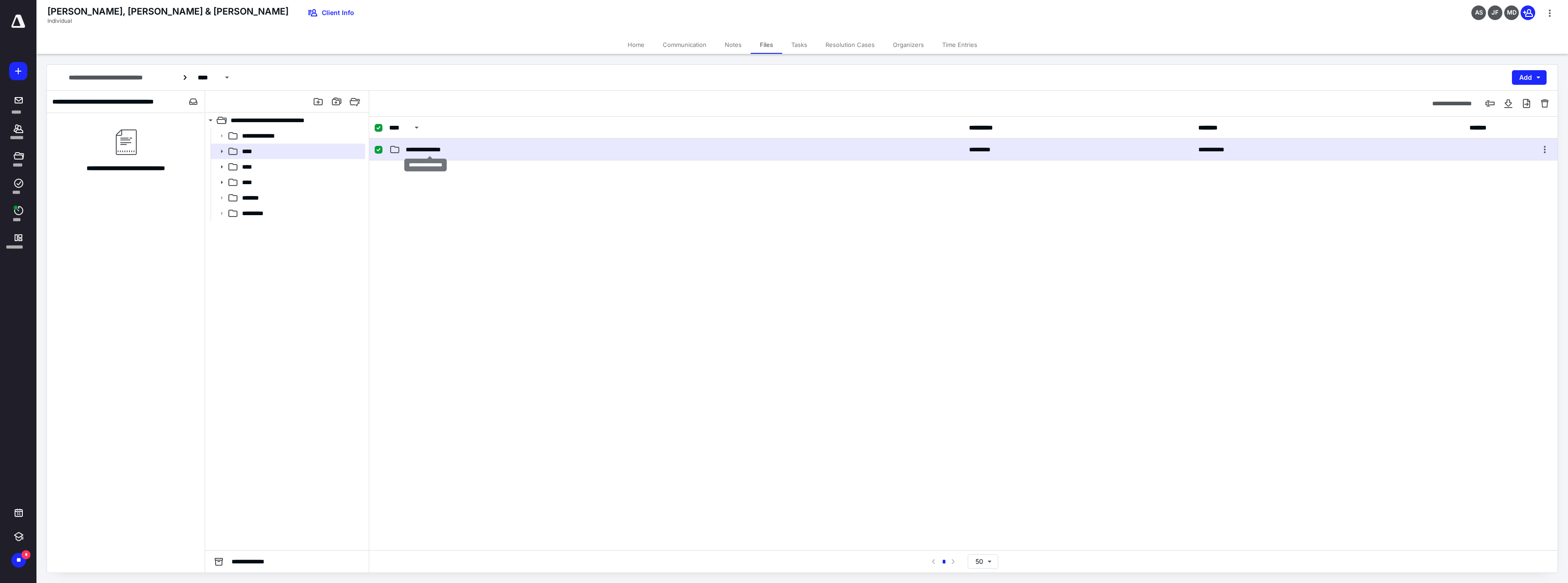 click on "**********" at bounding box center (429, 150) 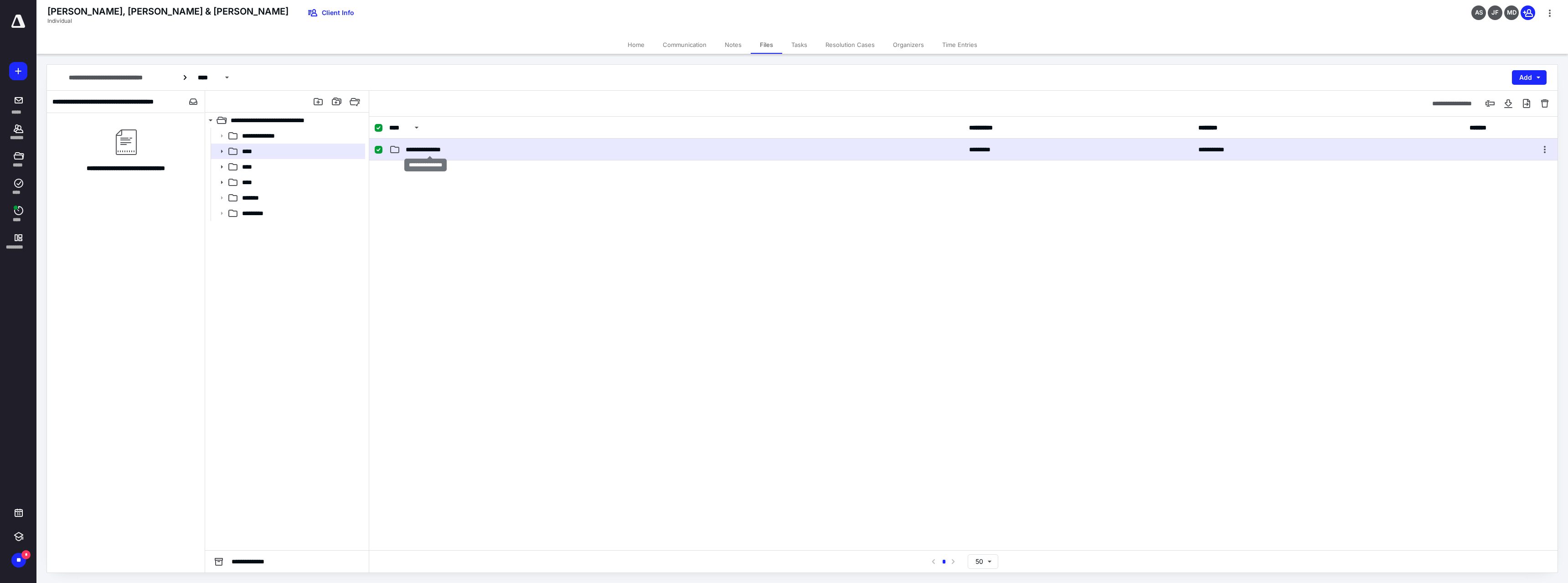 checkbox on "false" 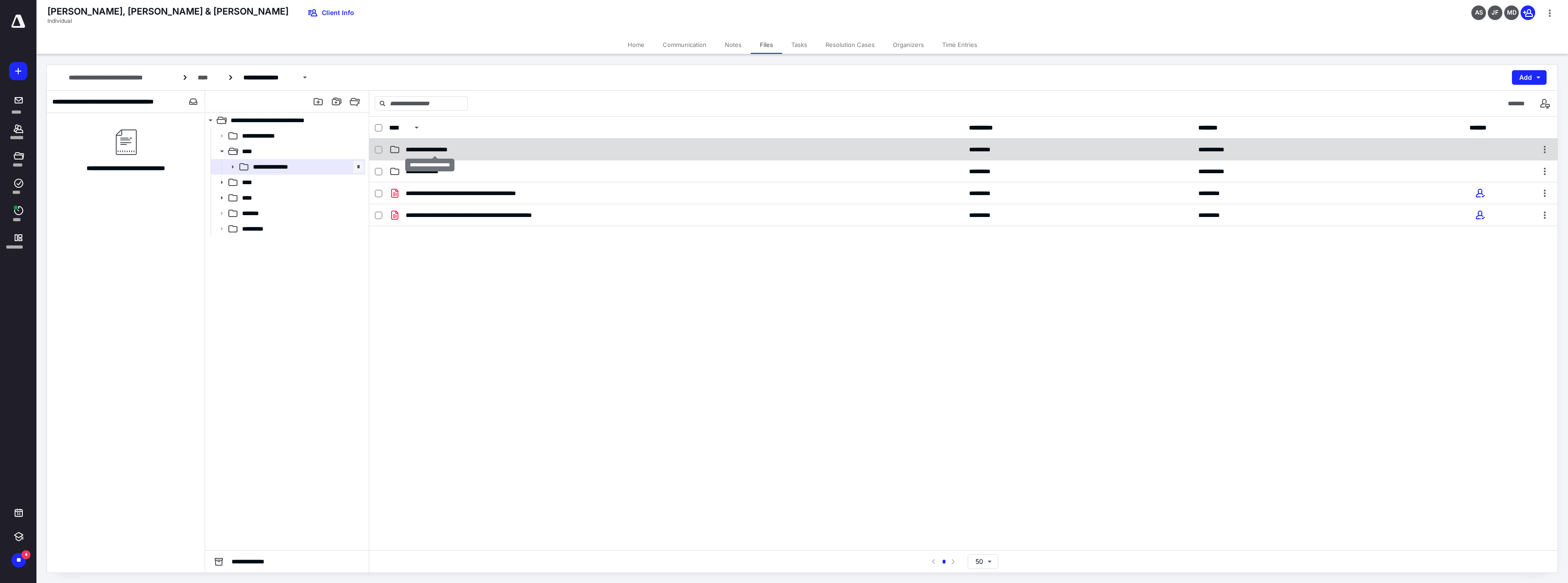 click on "**********" at bounding box center (434, 150) 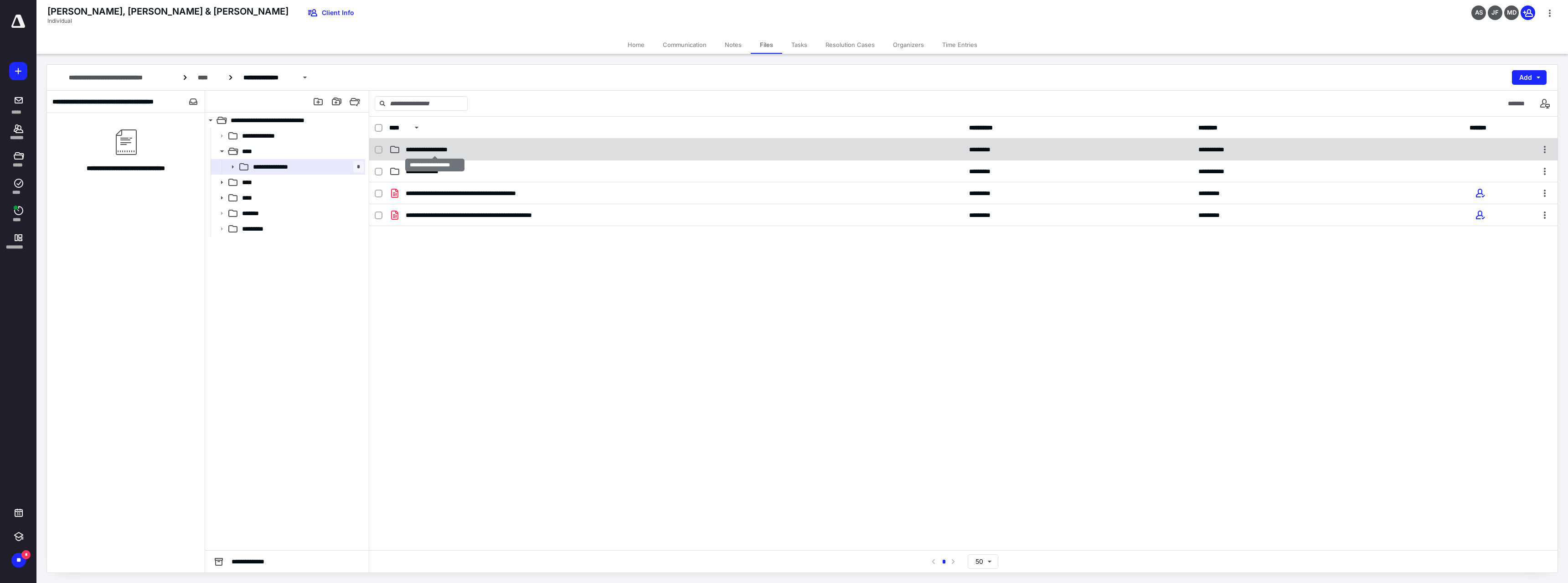 click on "**********" at bounding box center (434, 150) 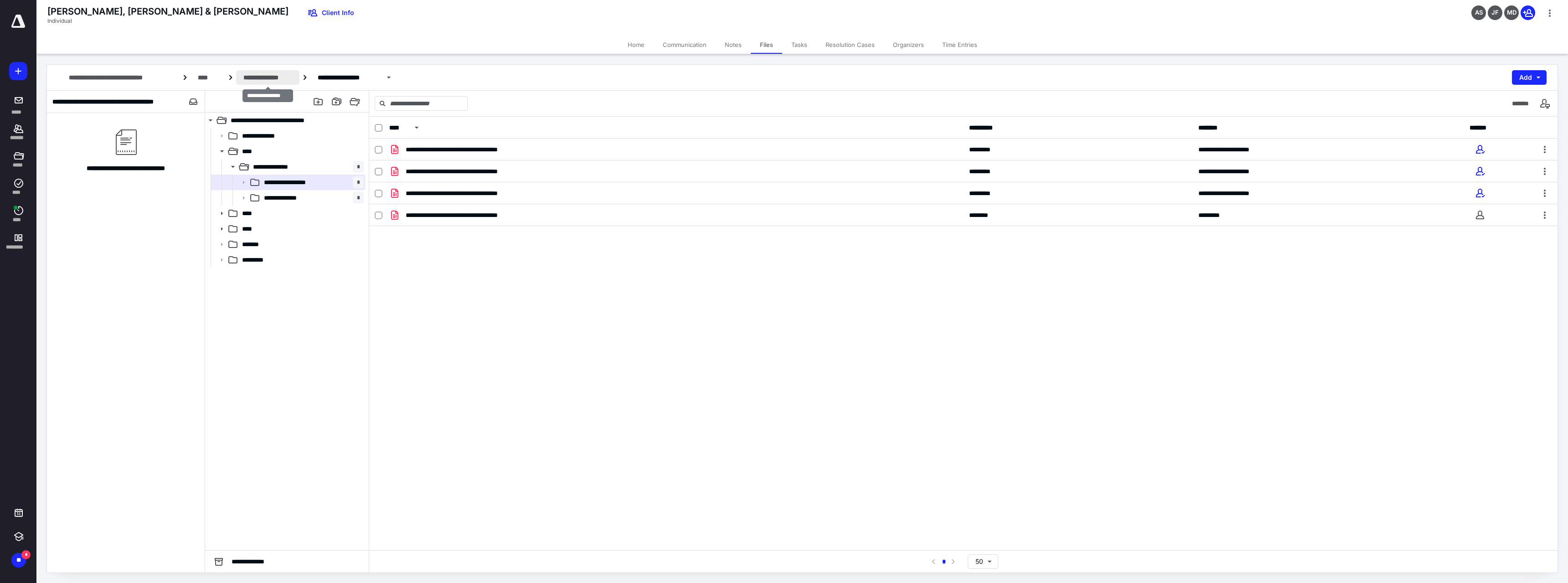click on "**********" at bounding box center (268, 77) 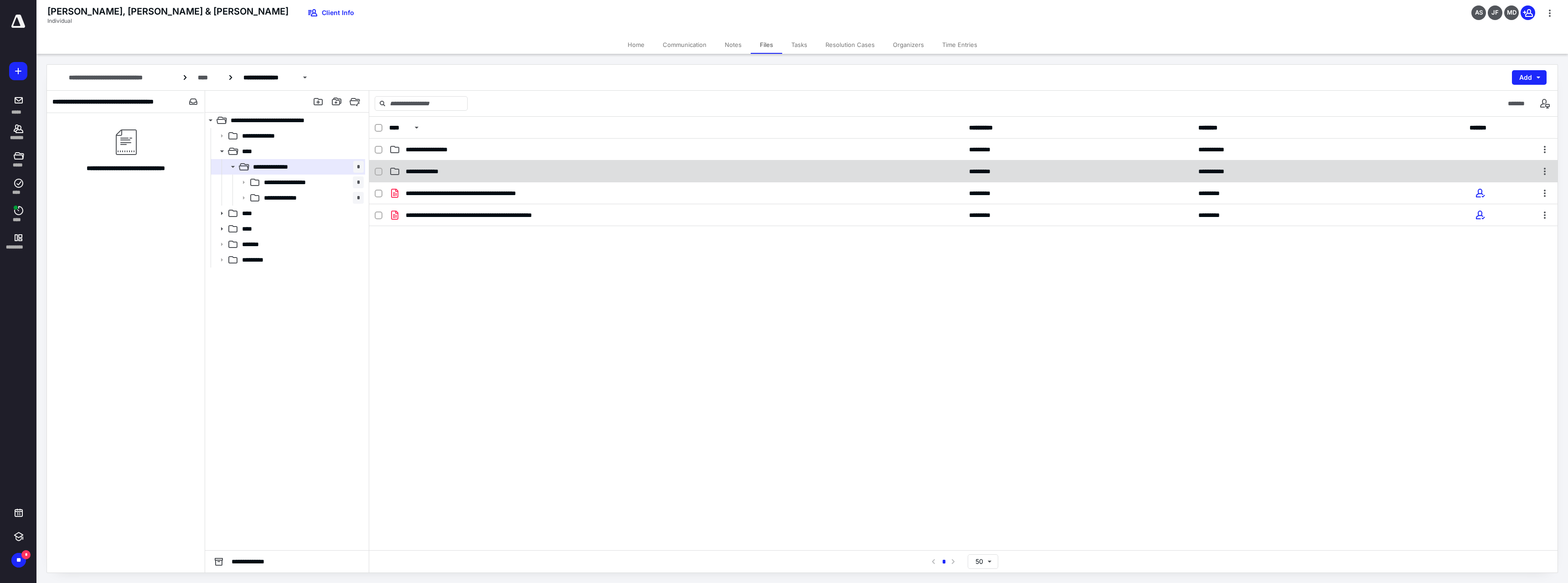 click on "**********" at bounding box center [430, 171] 